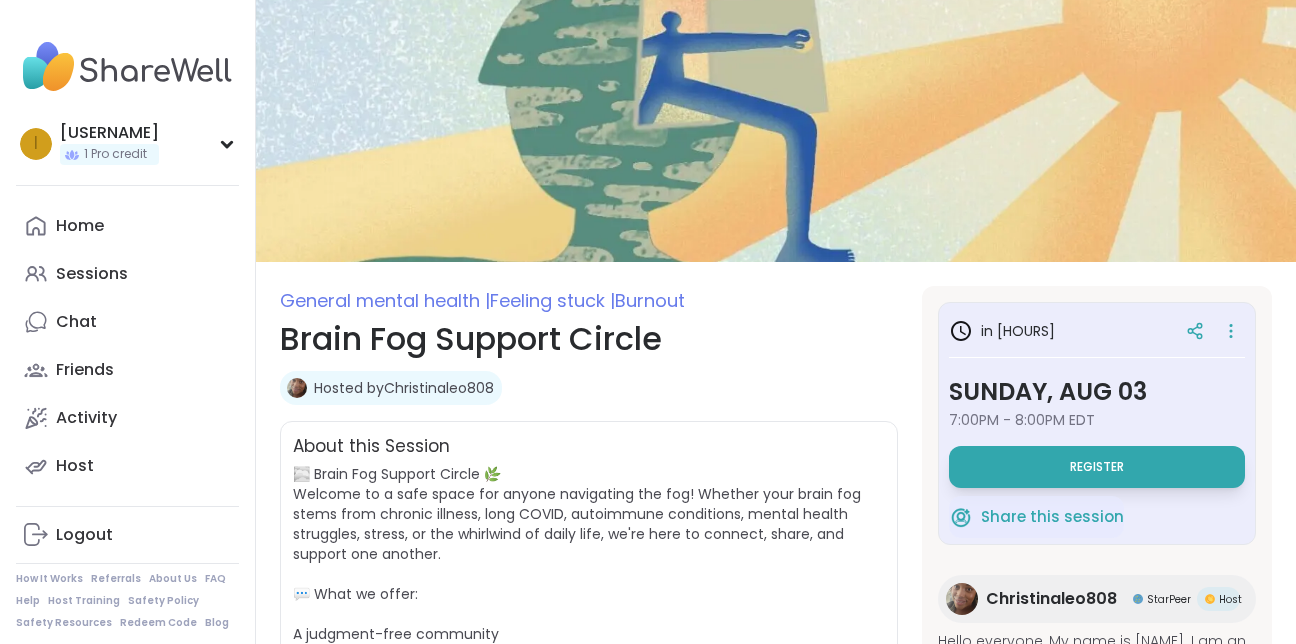 scroll, scrollTop: 0, scrollLeft: 0, axis: both 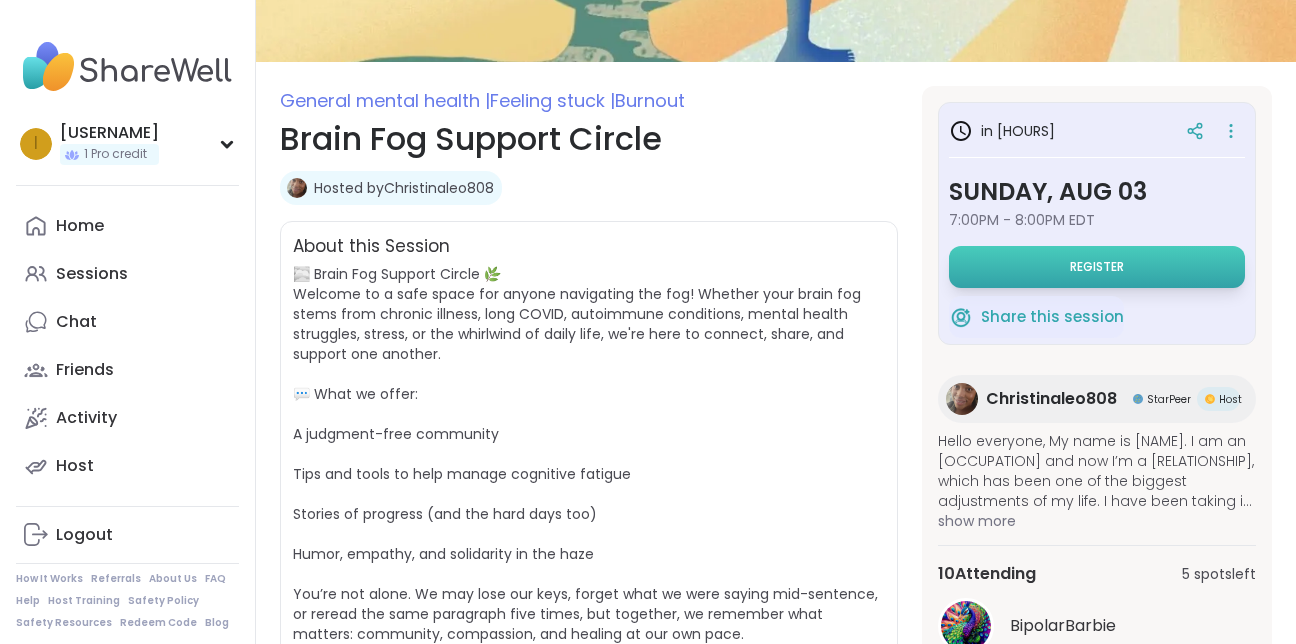 click on "Register" at bounding box center [1097, 267] 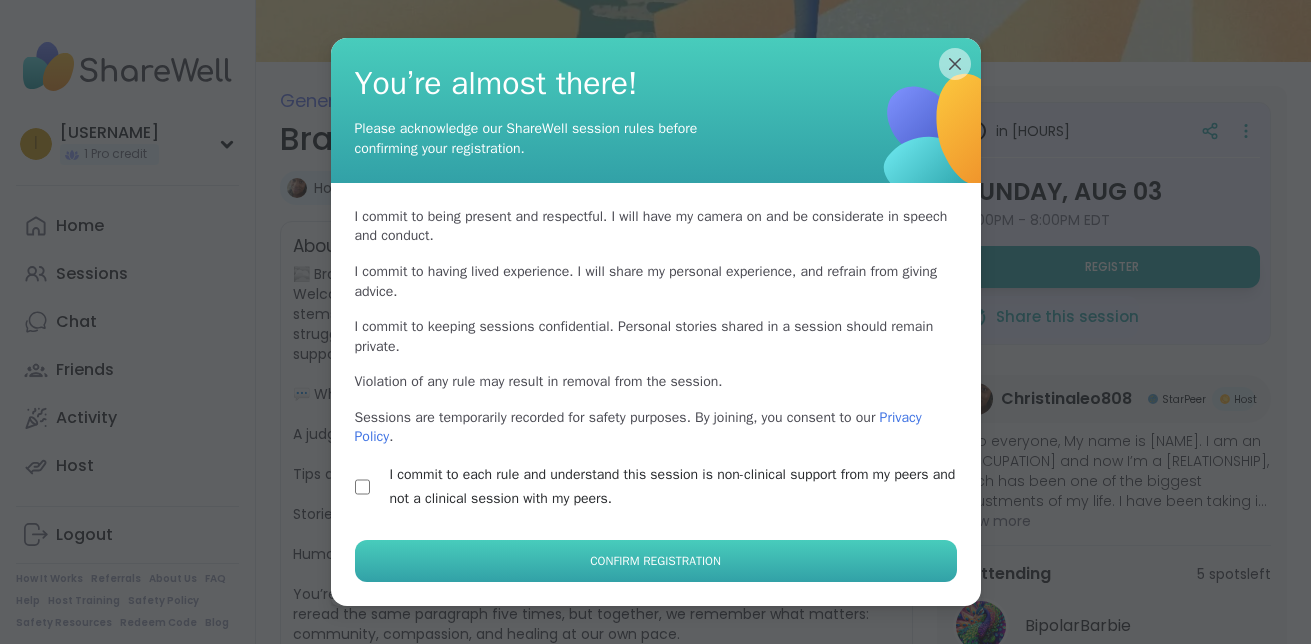 click on "Confirm Registration" at bounding box center (656, 561) 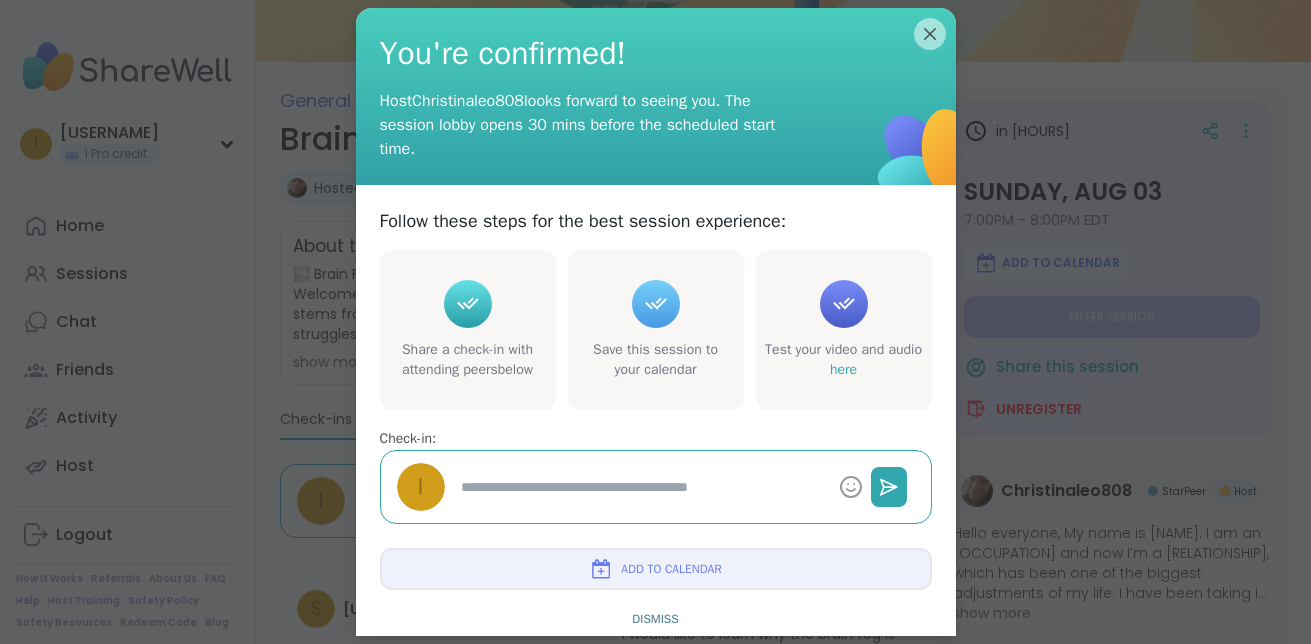 click at bounding box center [642, 487] 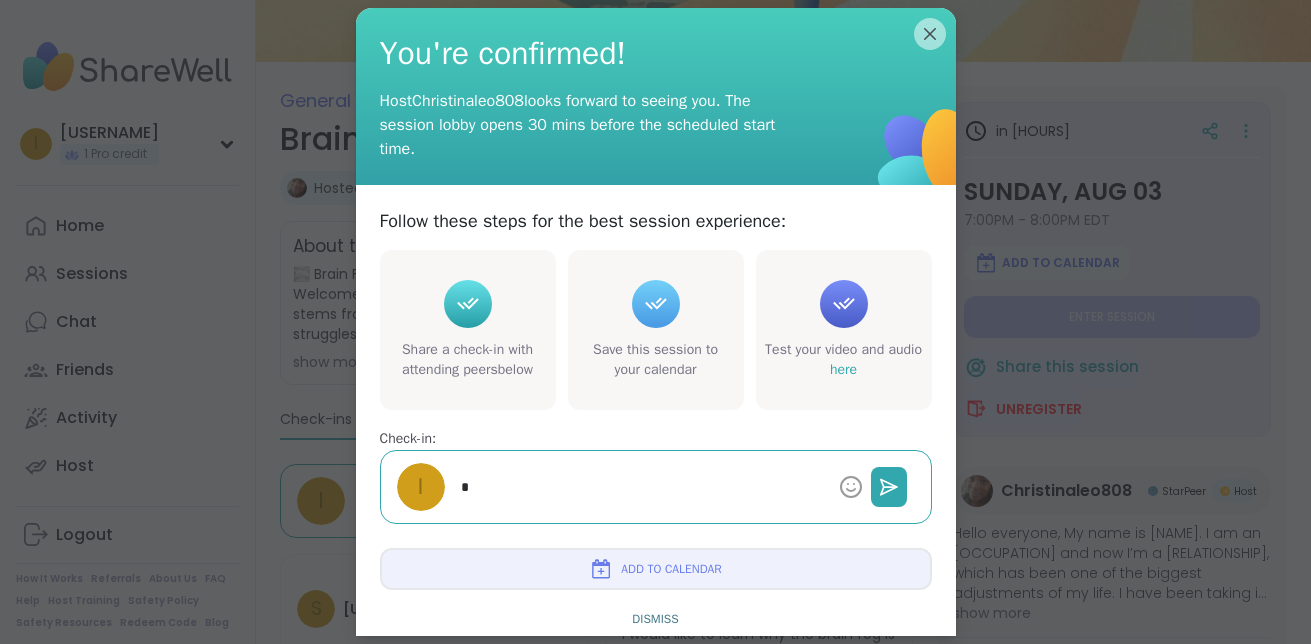 type on "*" 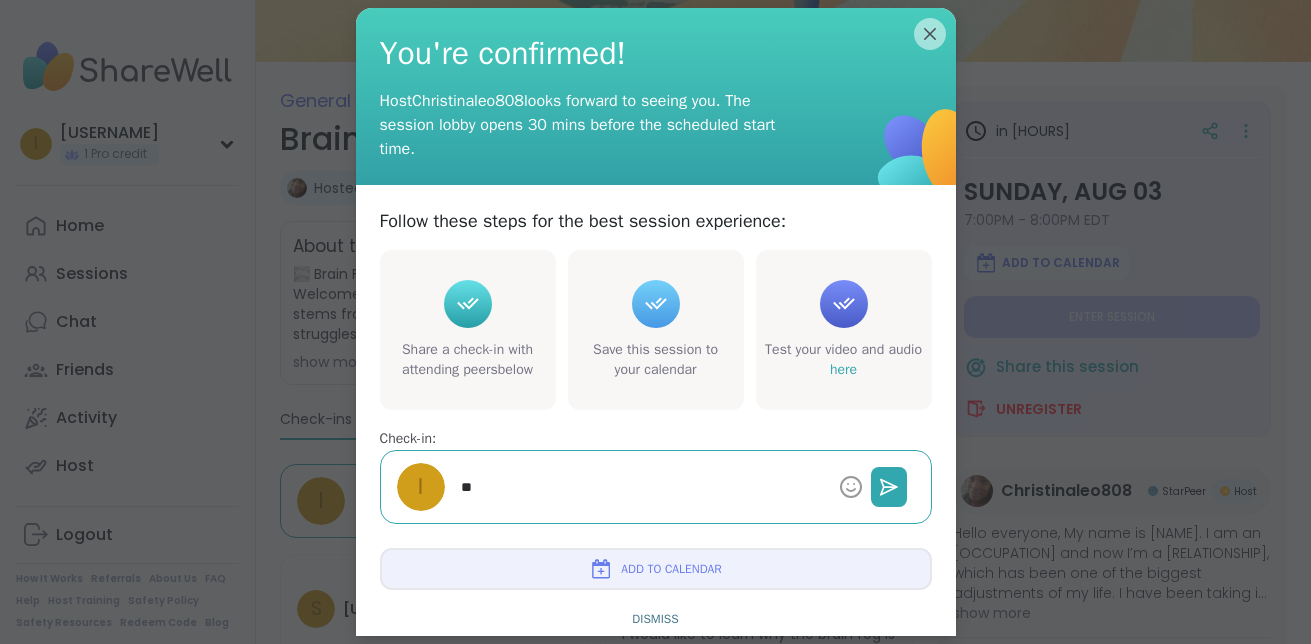 type on "*" 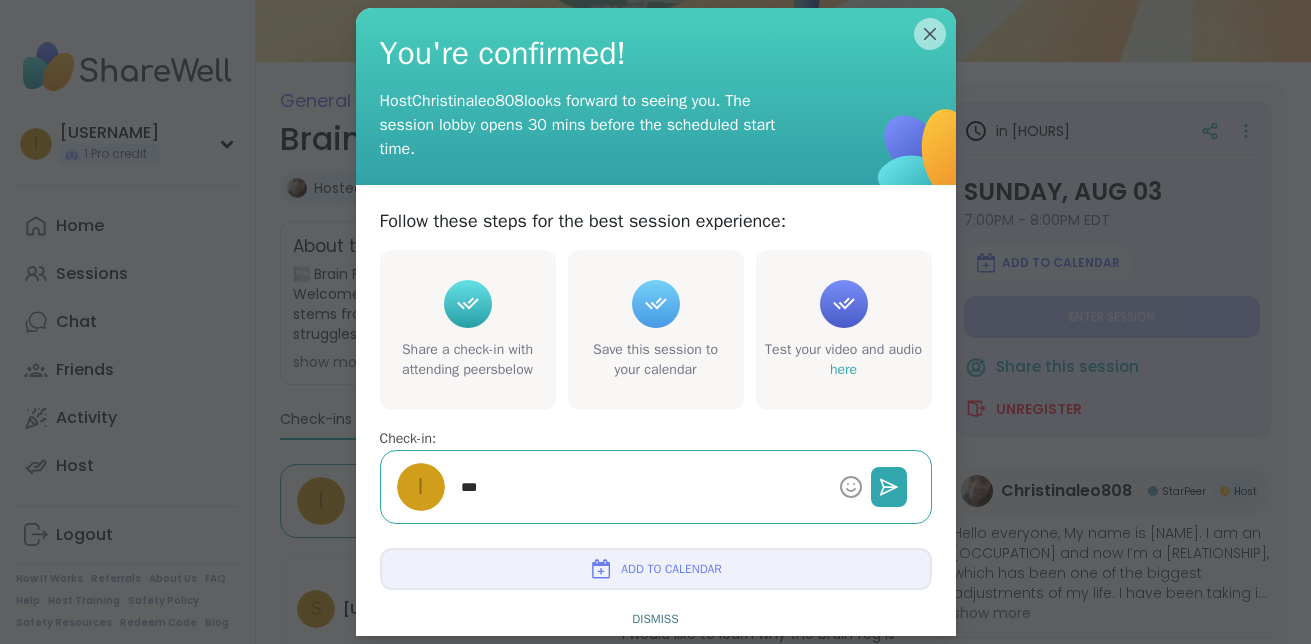 type on "*" 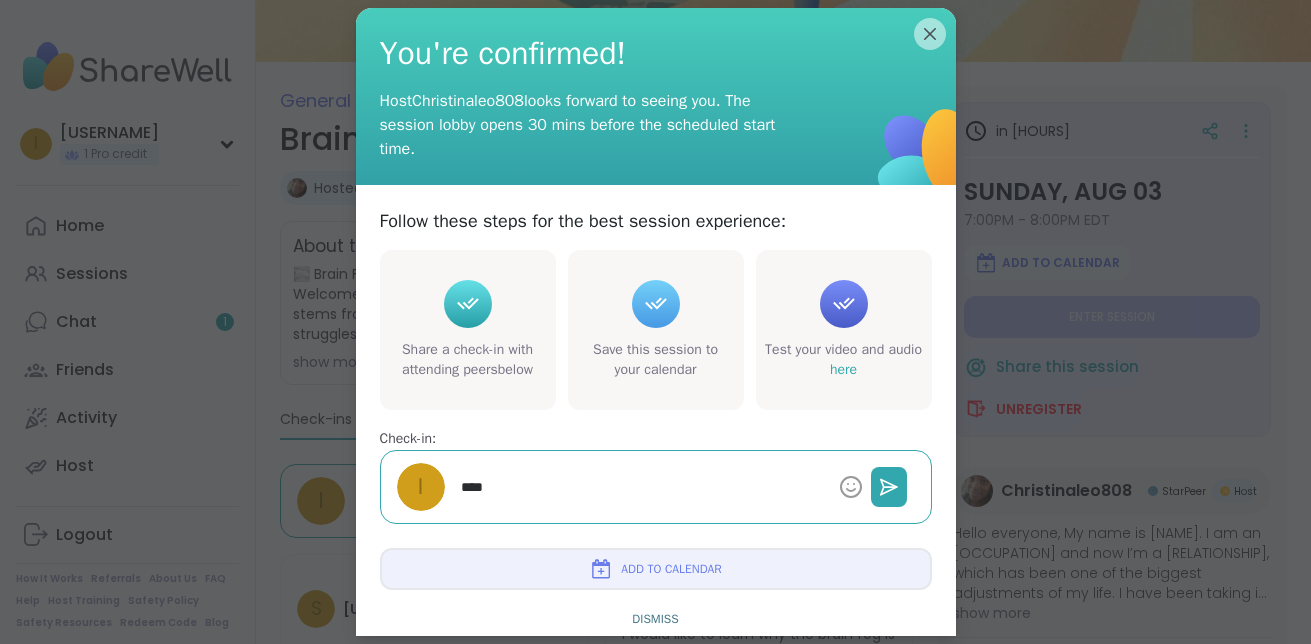 type on "*" 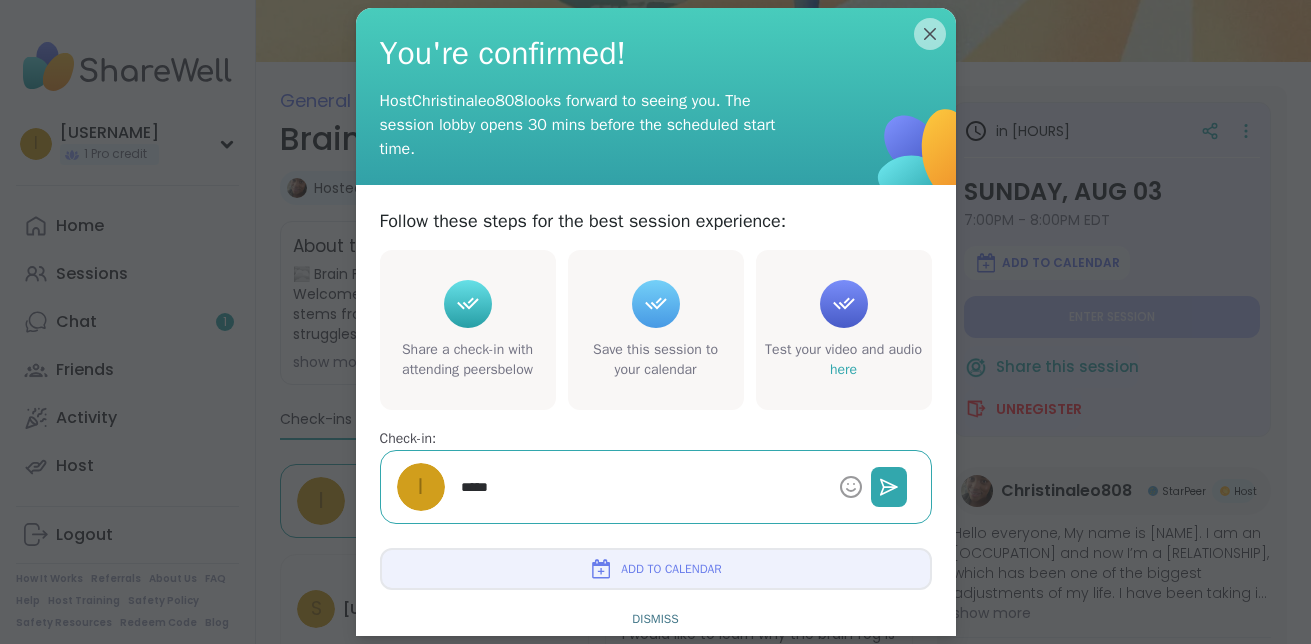 type on "*" 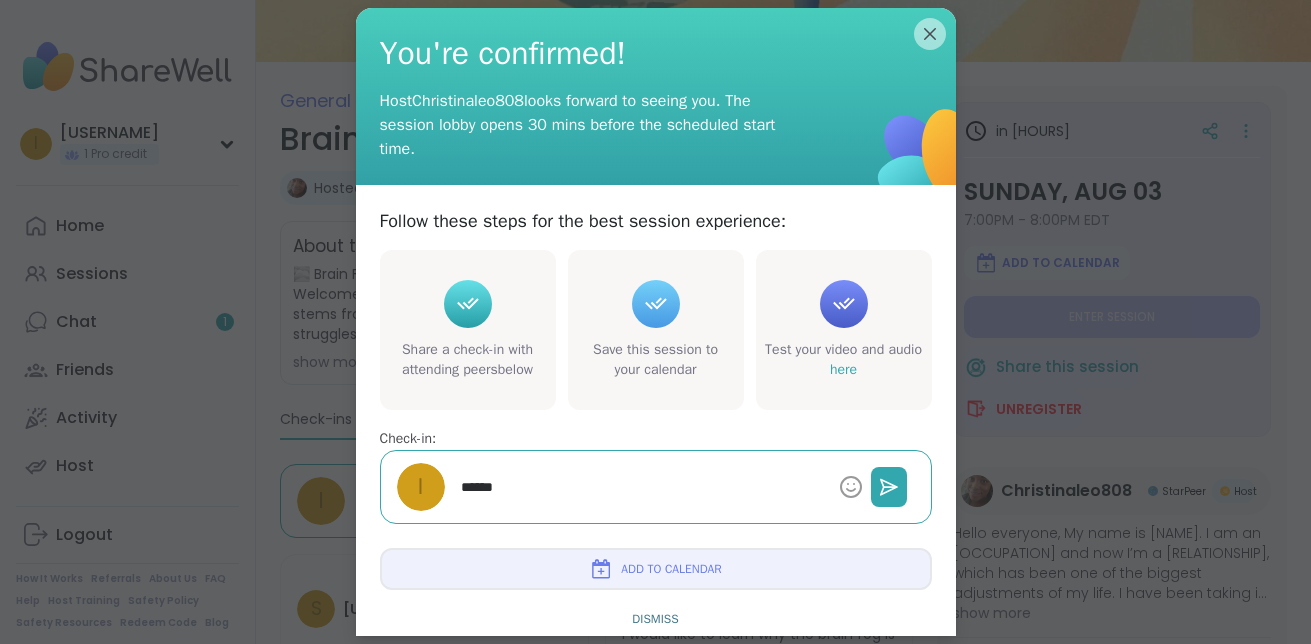 type on "*" 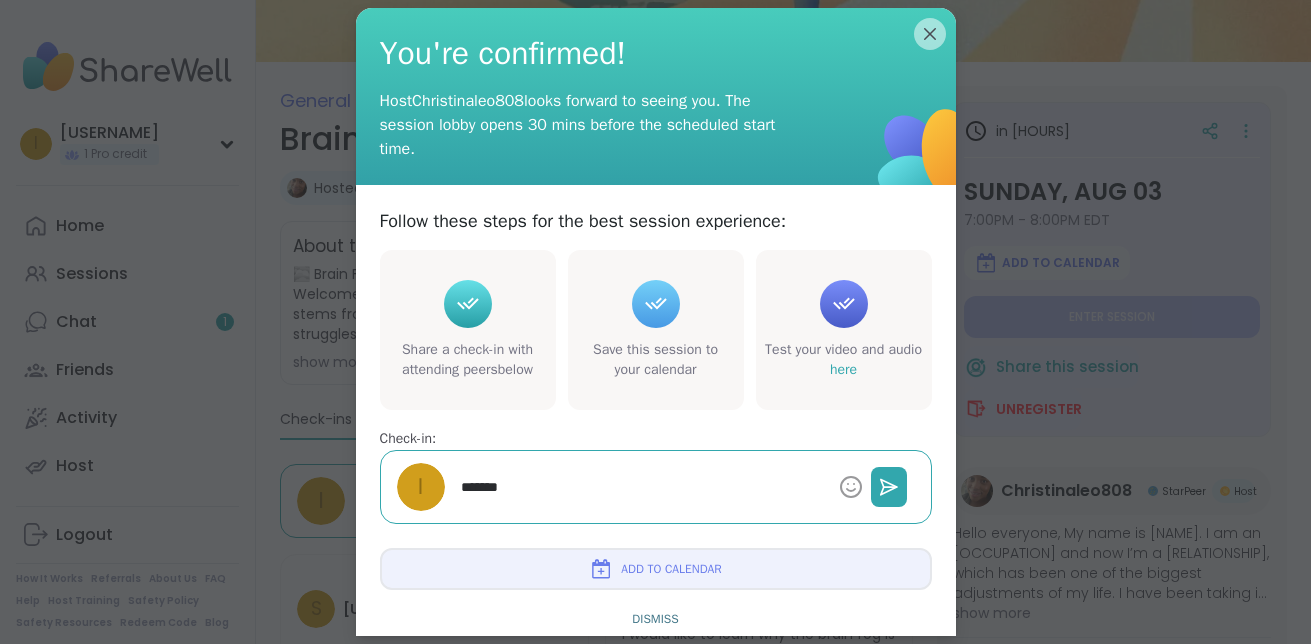 type on "*" 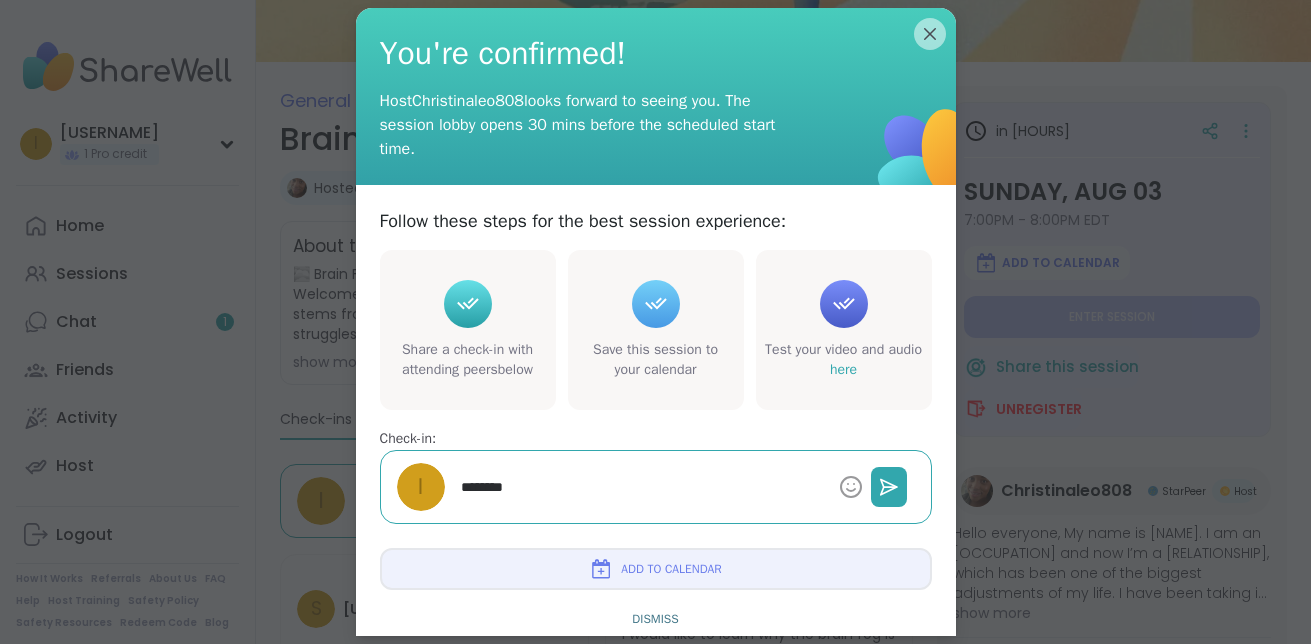 type on "*" 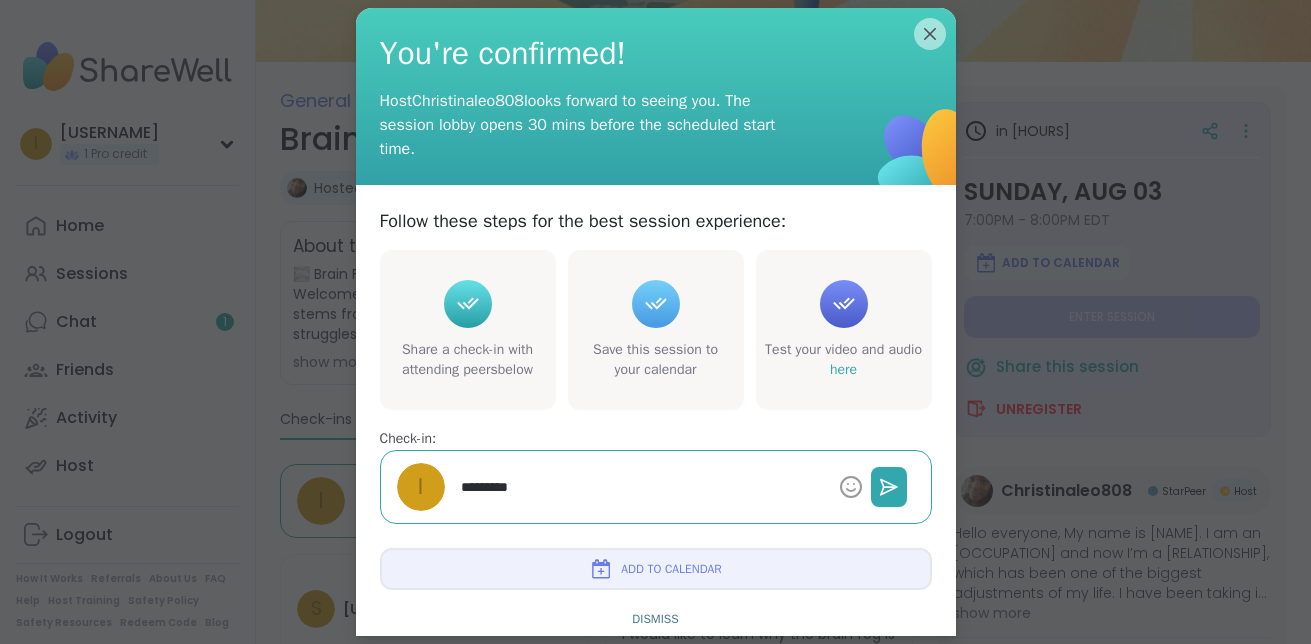 type on "*" 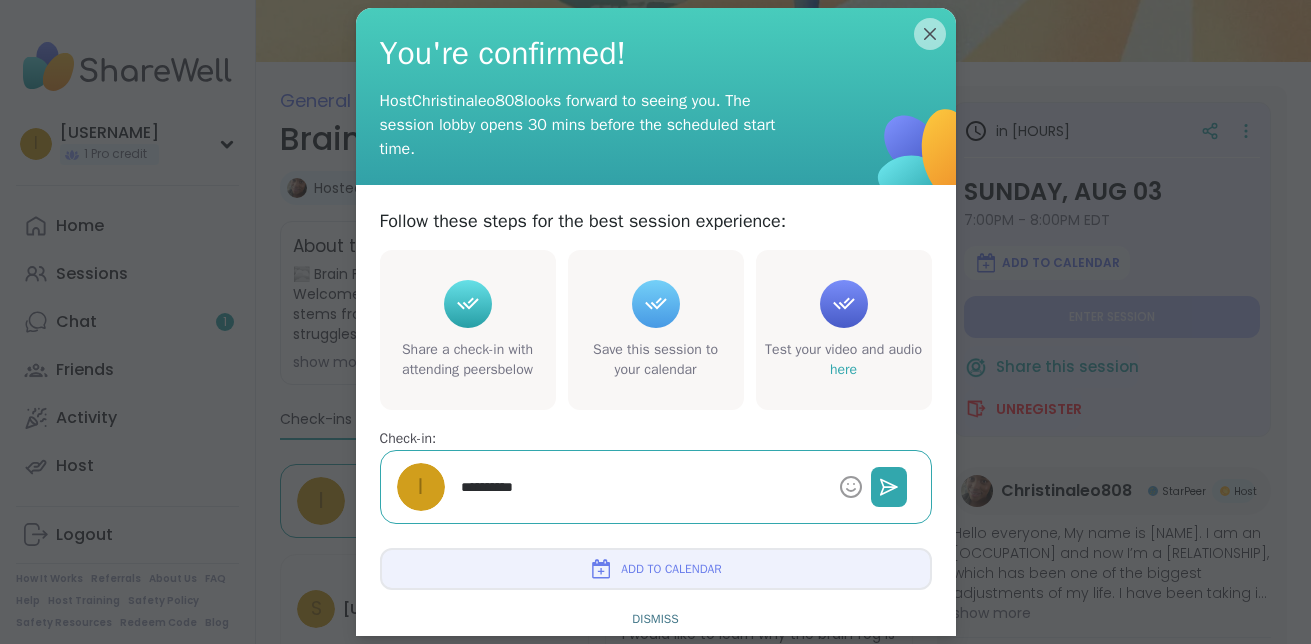 type on "*" 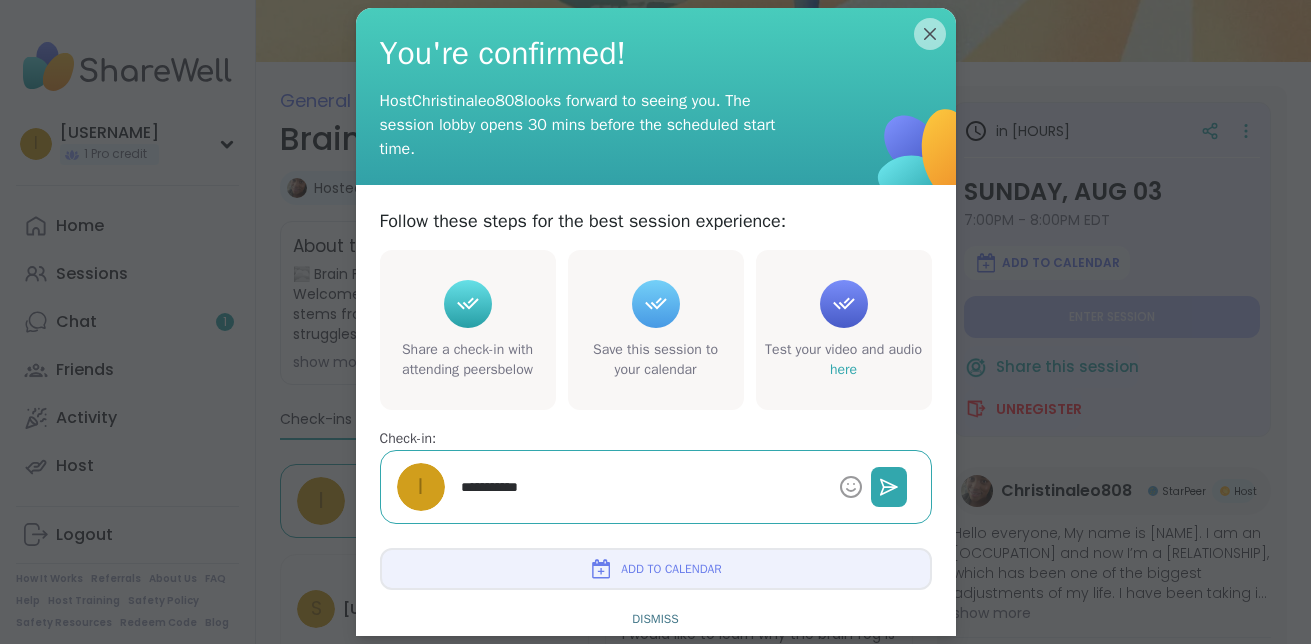 type on "*" 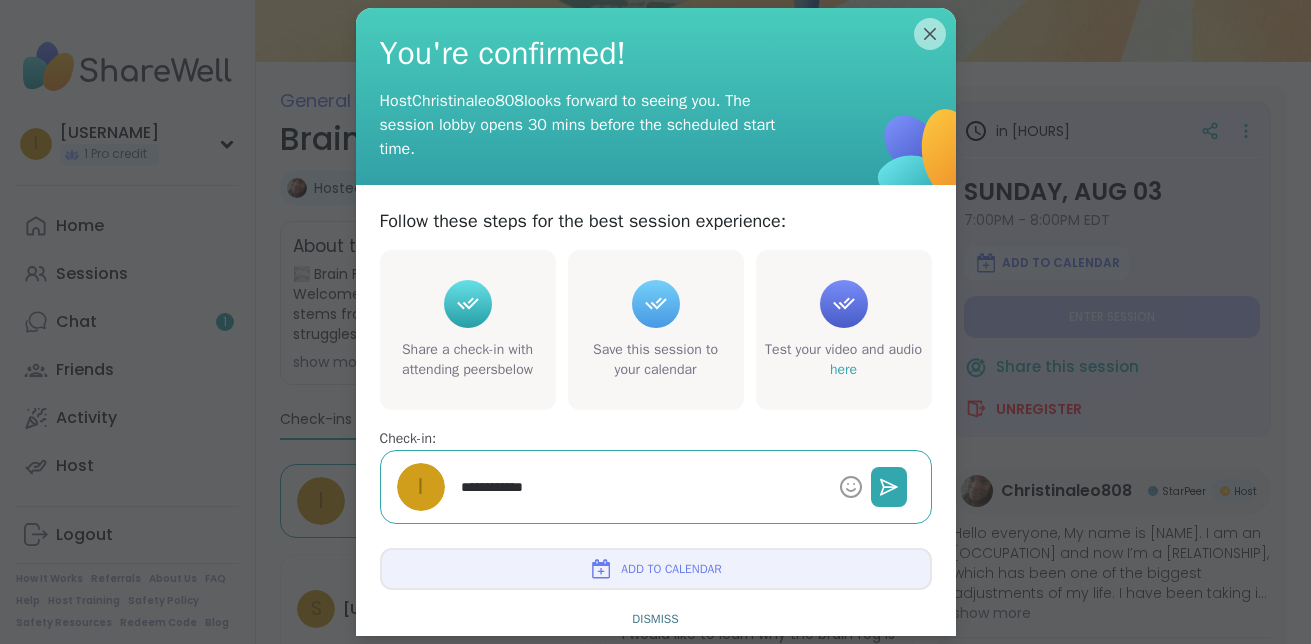 type on "*" 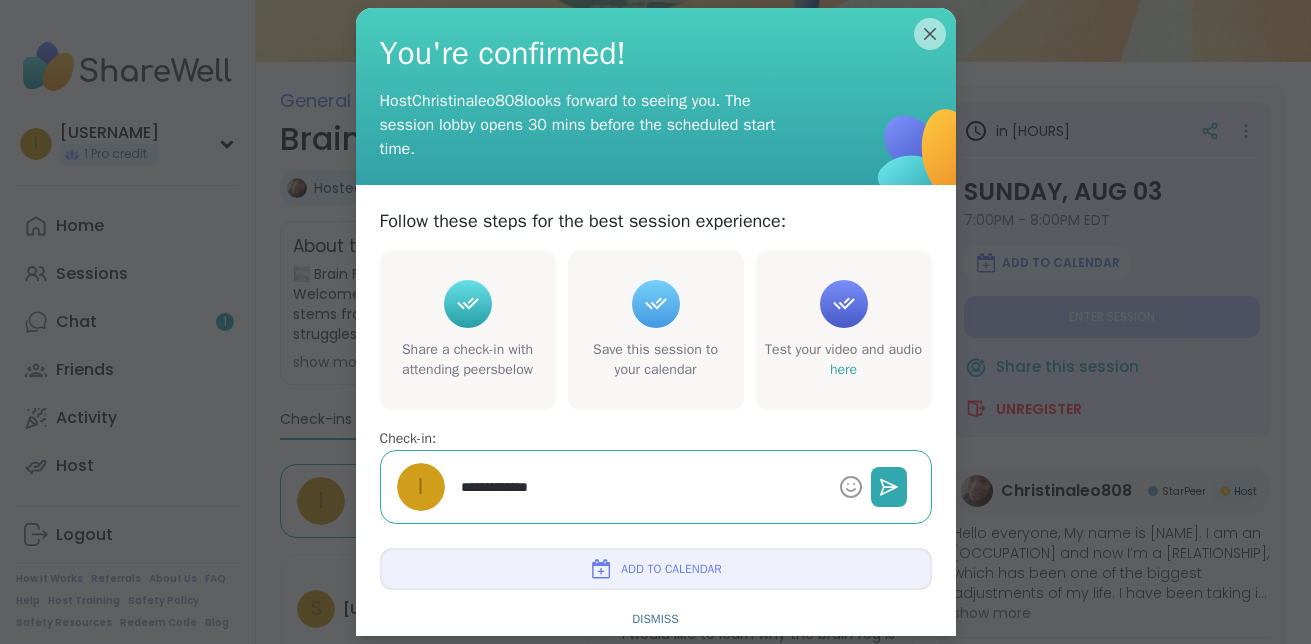 type on "*" 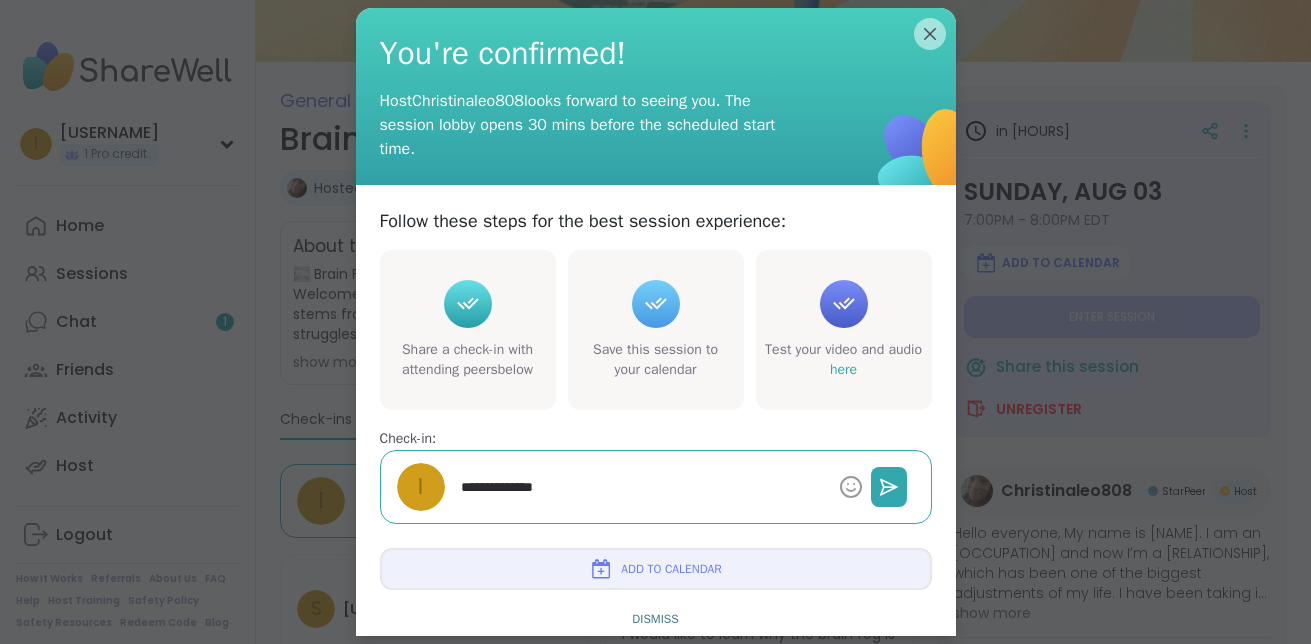 type on "*" 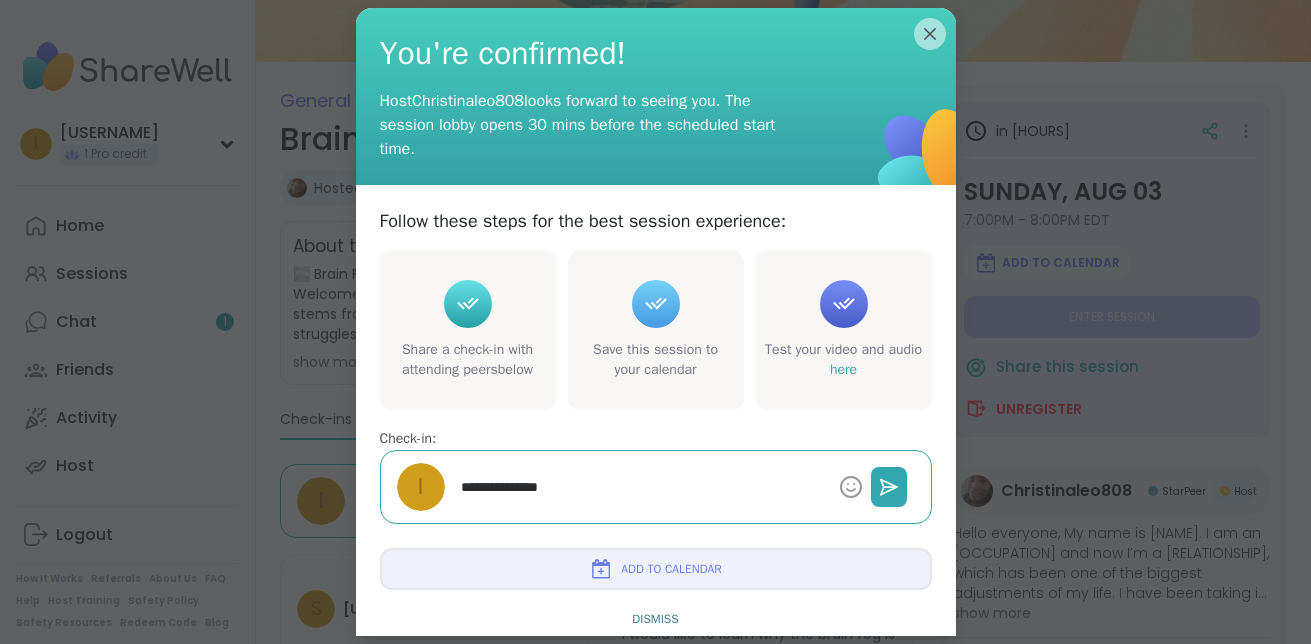 type on "*" 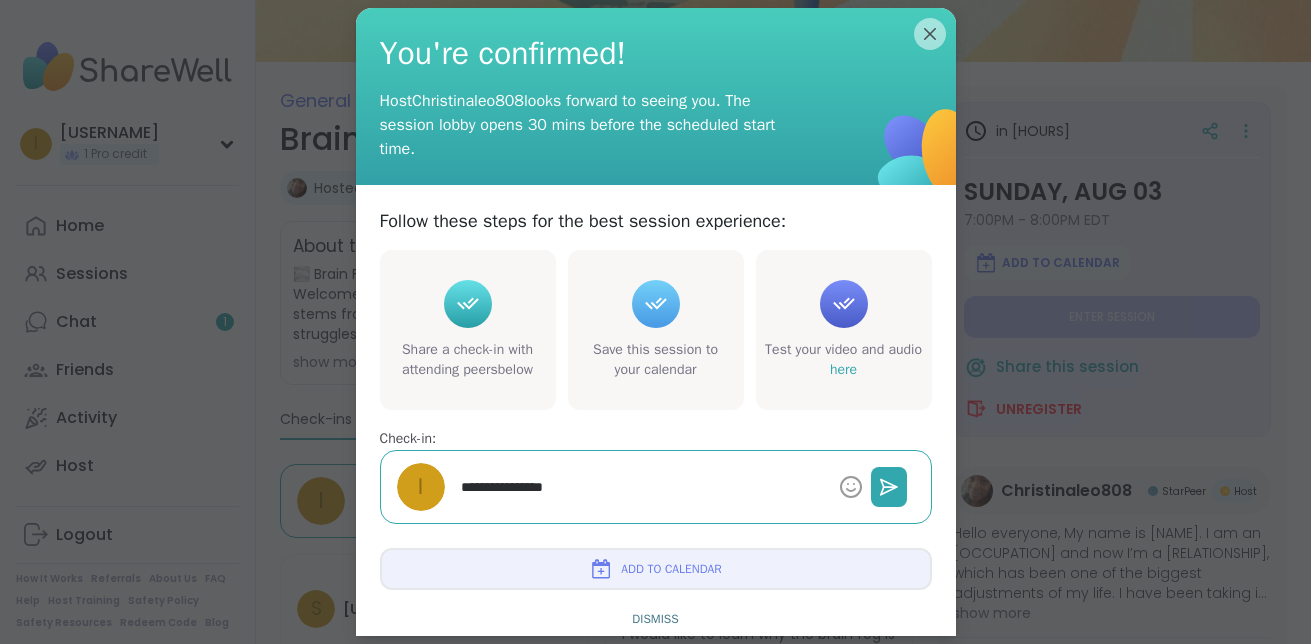 type on "*" 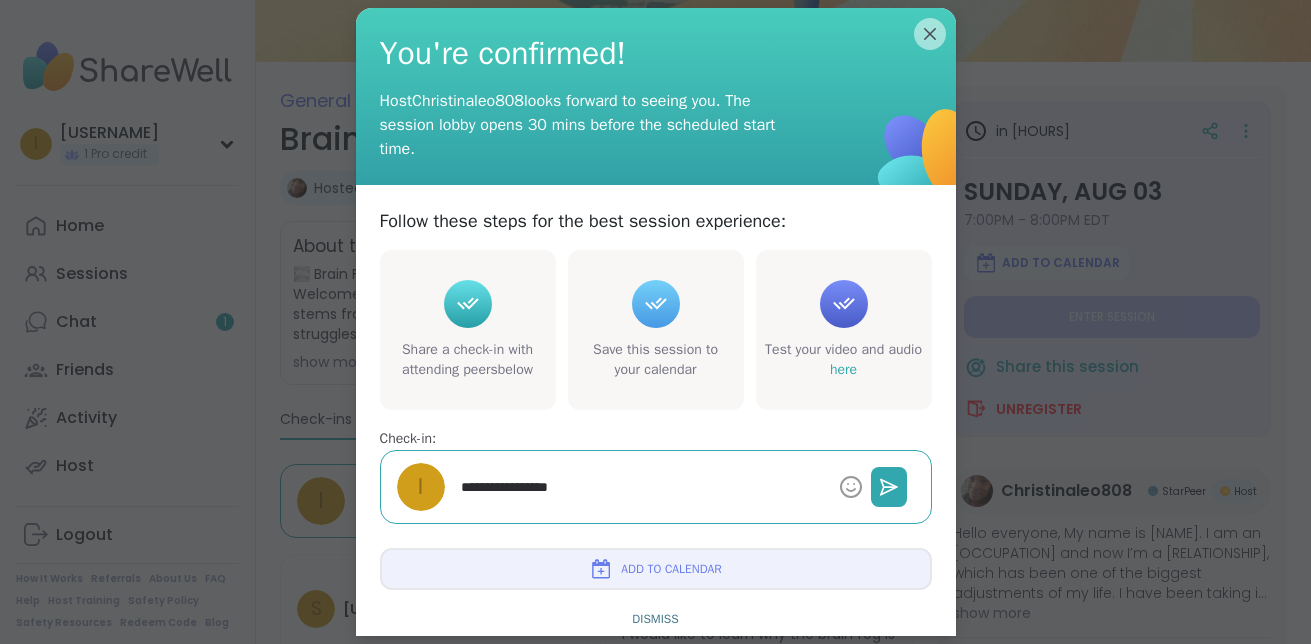 type on "*" 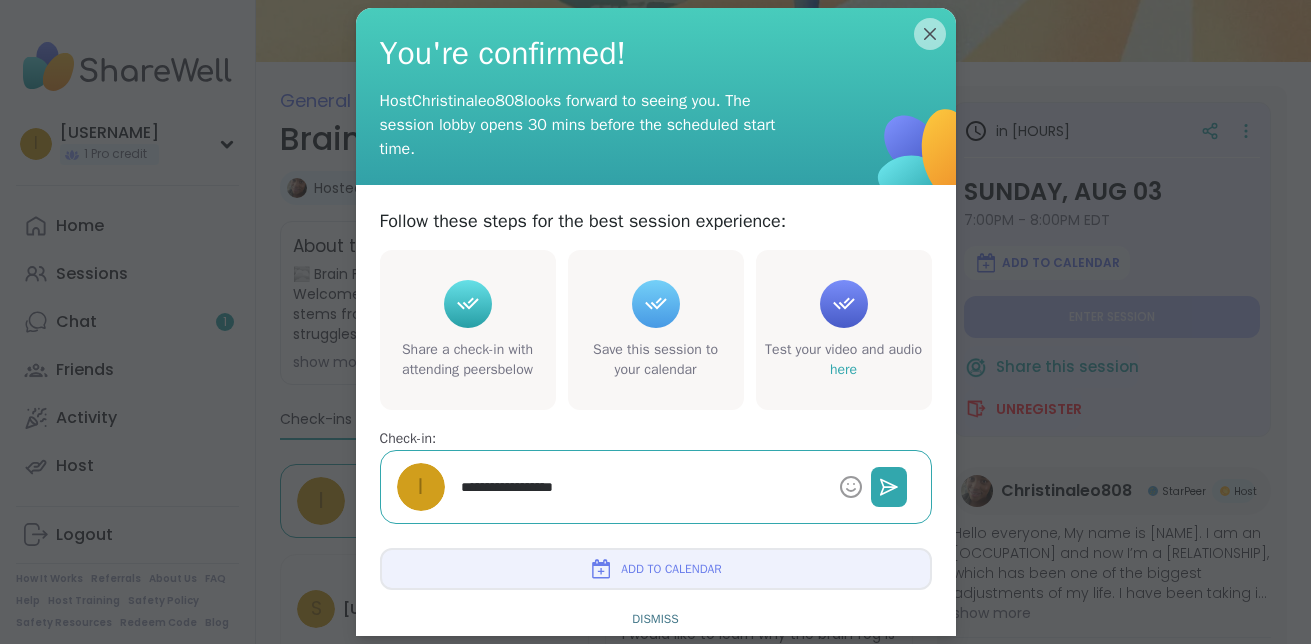 type on "*" 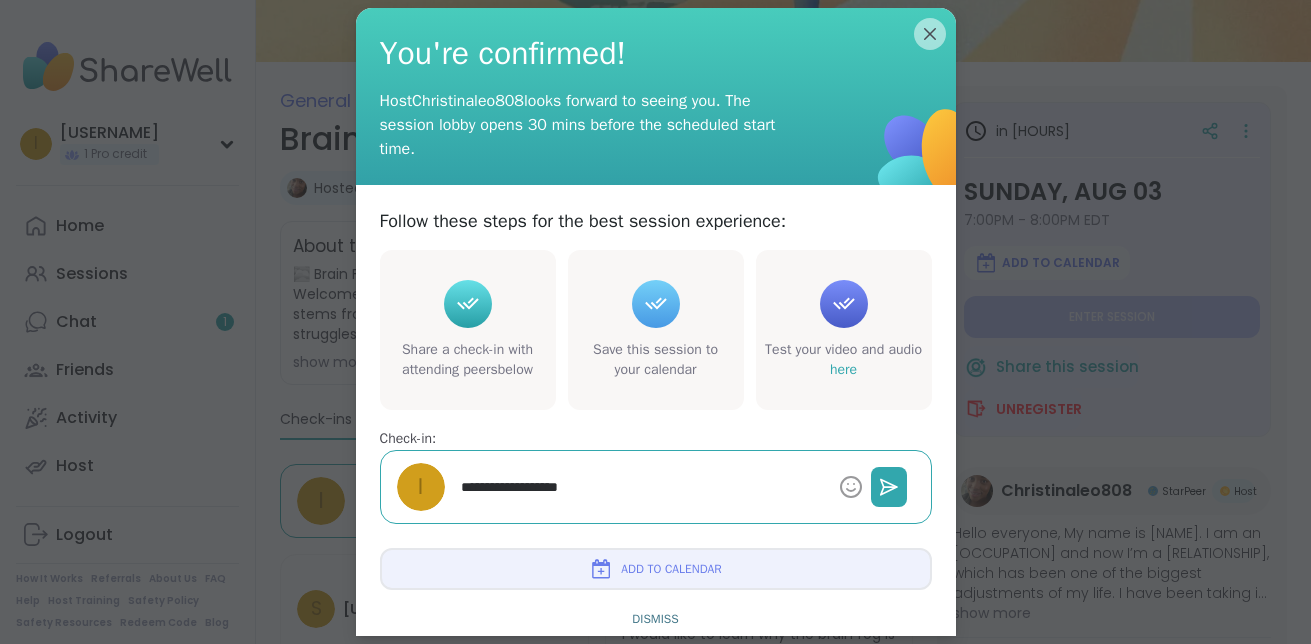 type on "*" 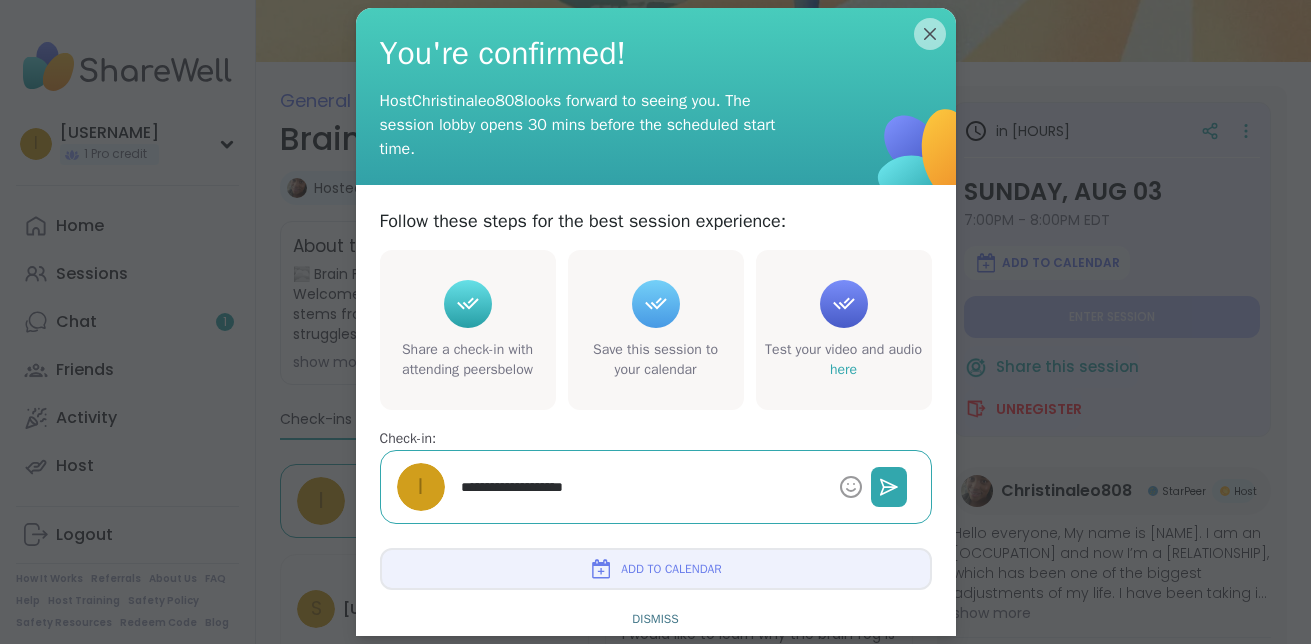 type on "*" 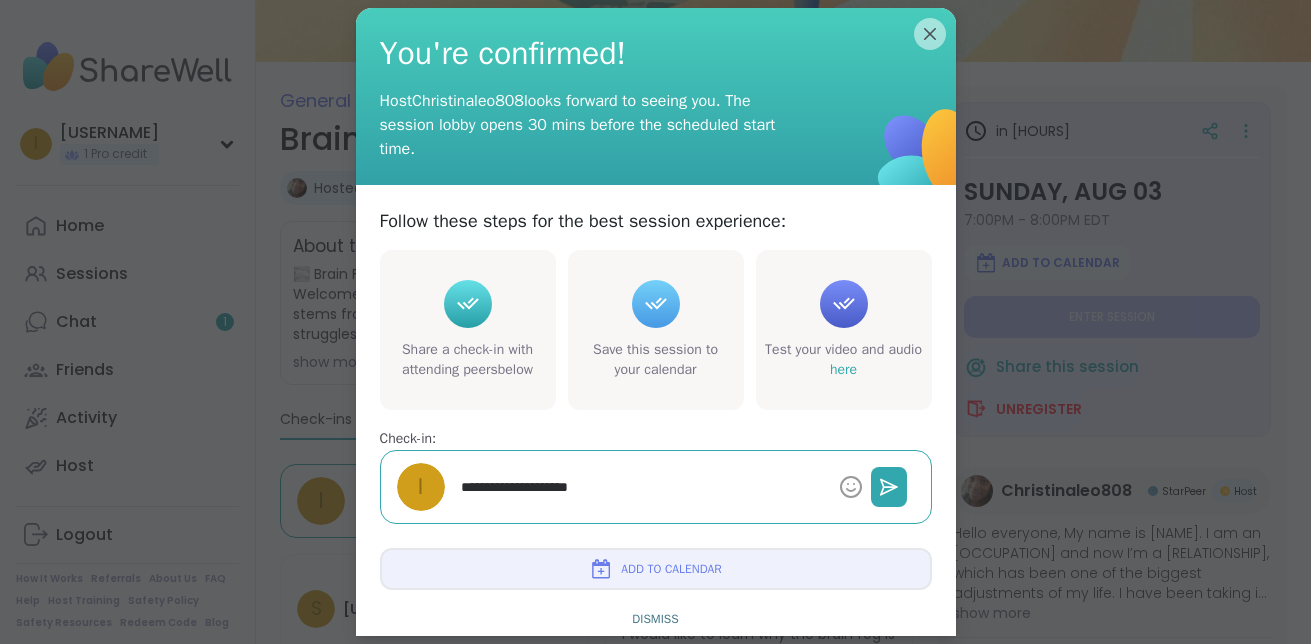 type on "*" 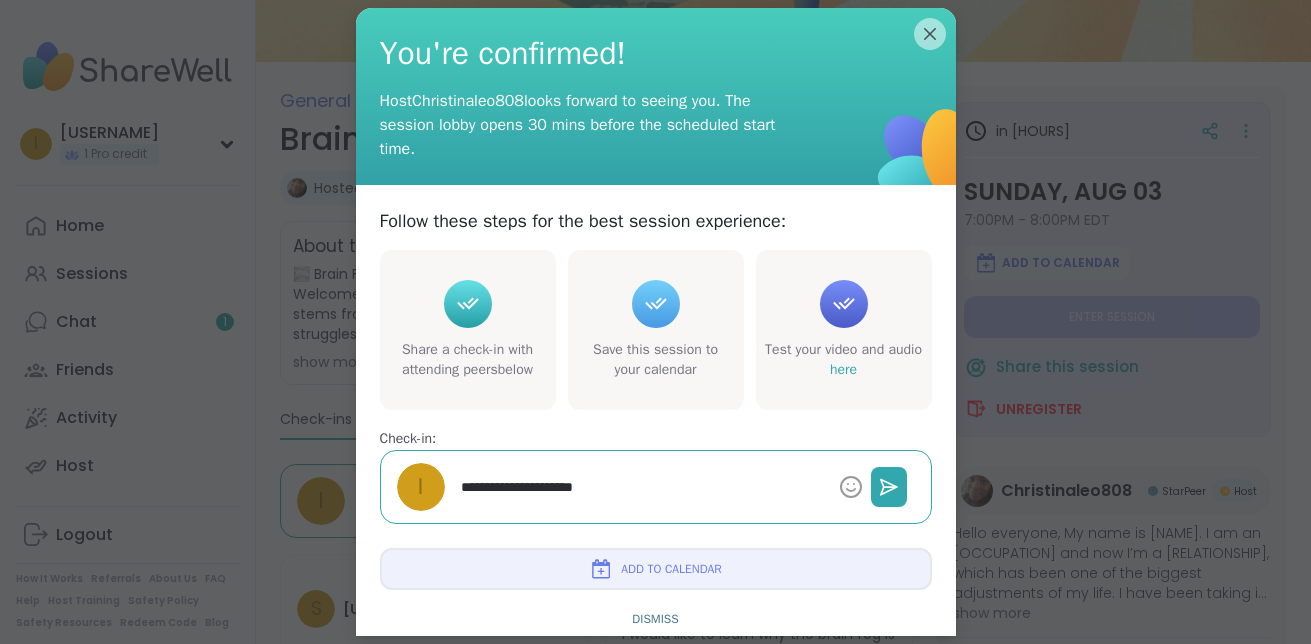 type on "*" 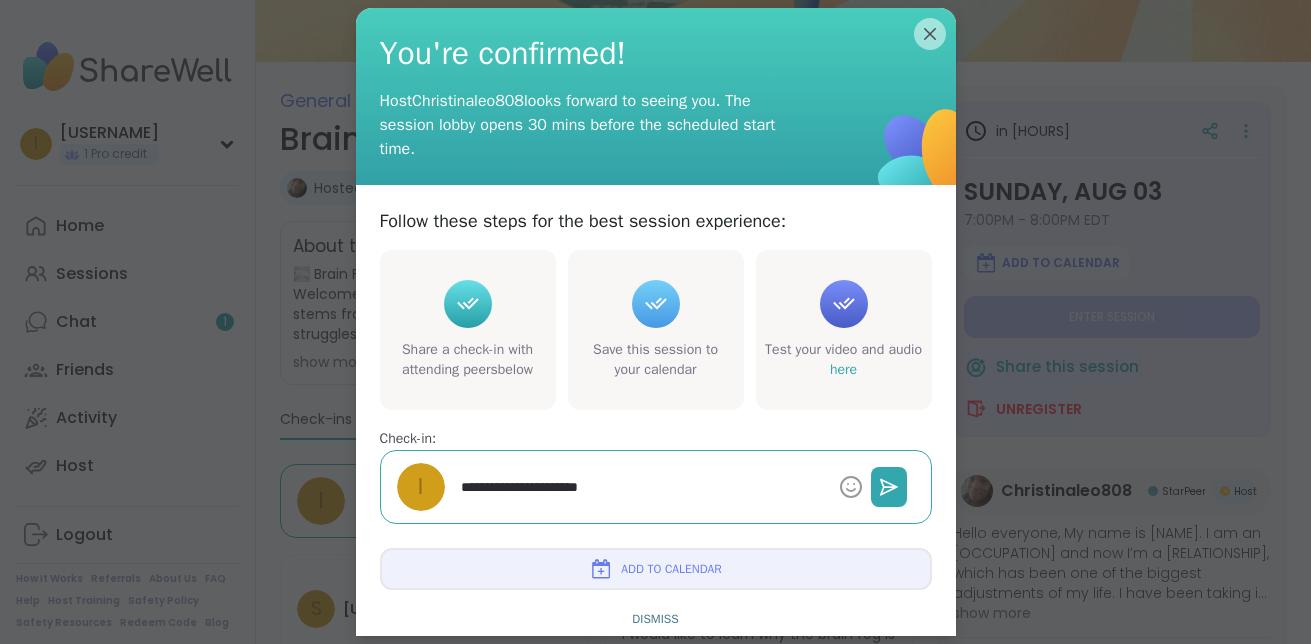 type on "**********" 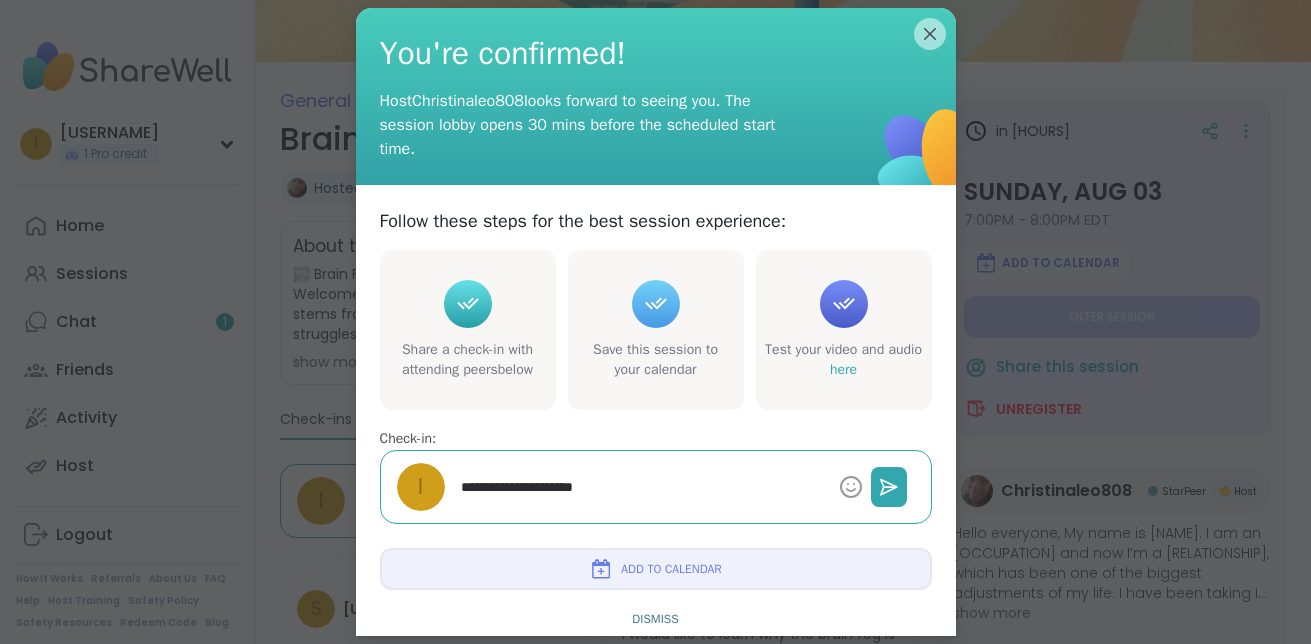 type on "*" 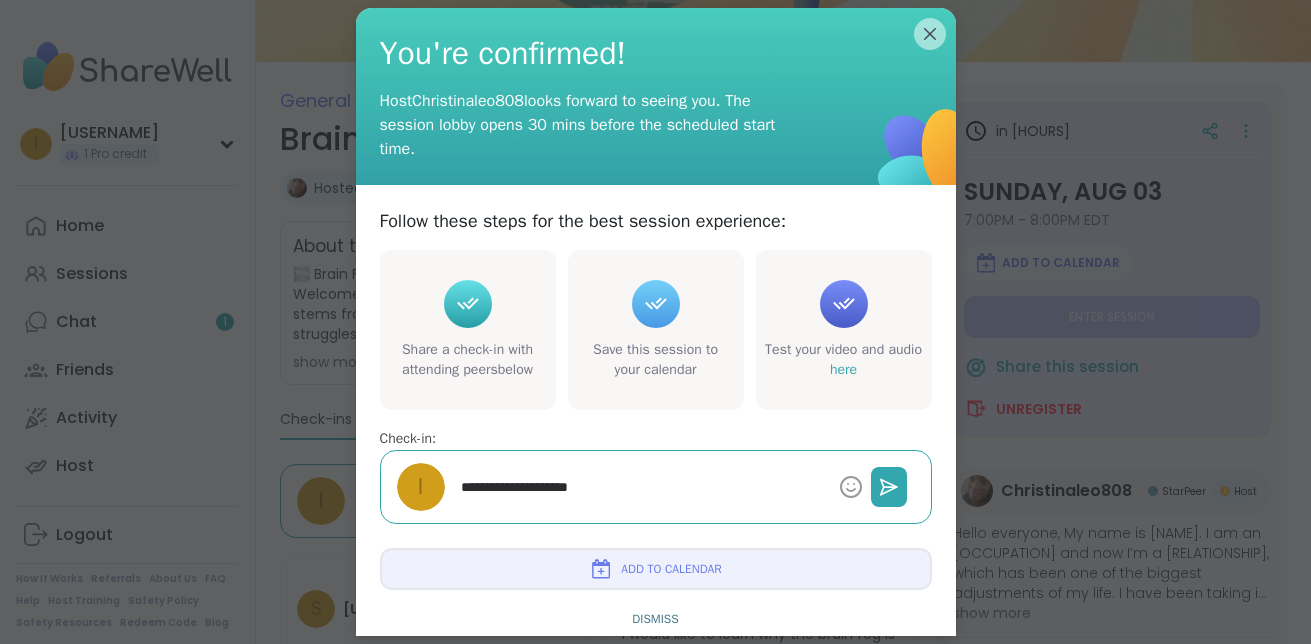 type on "*" 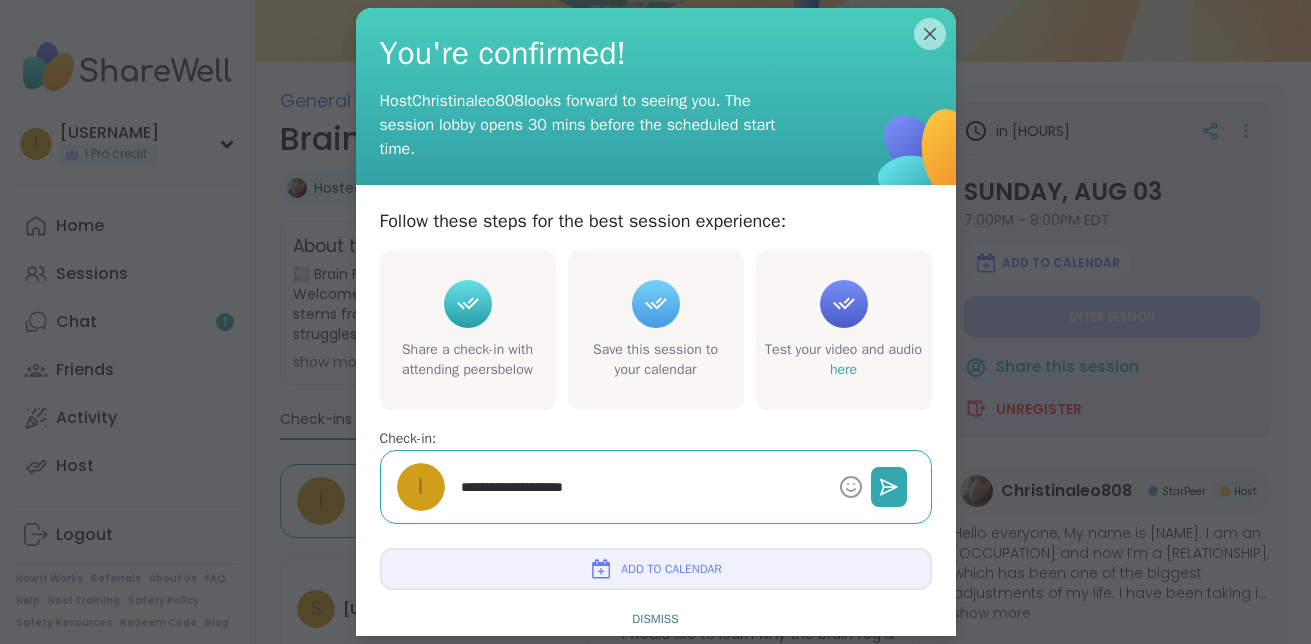 type on "*" 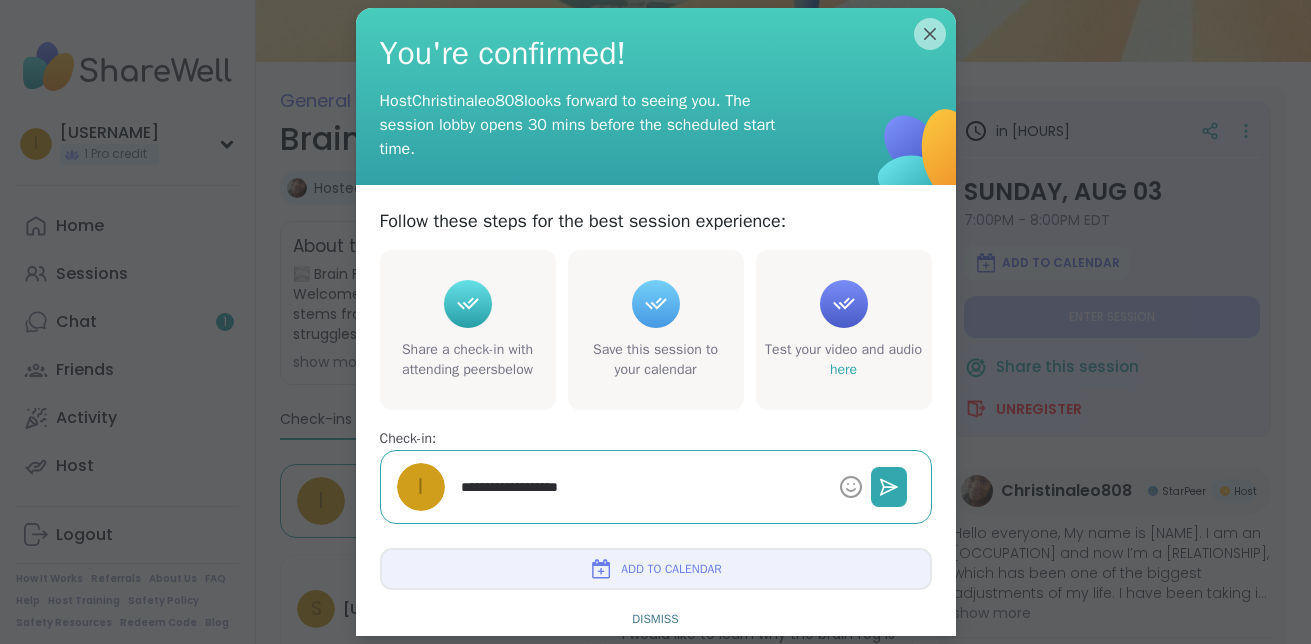 type on "*" 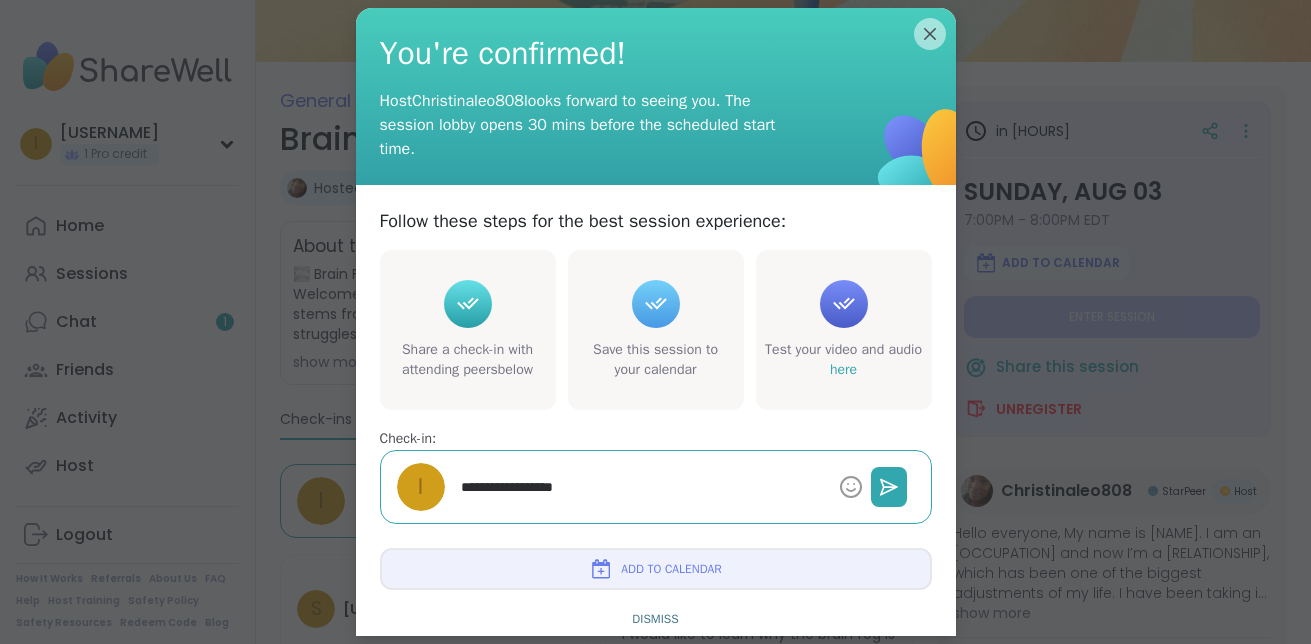 type on "*" 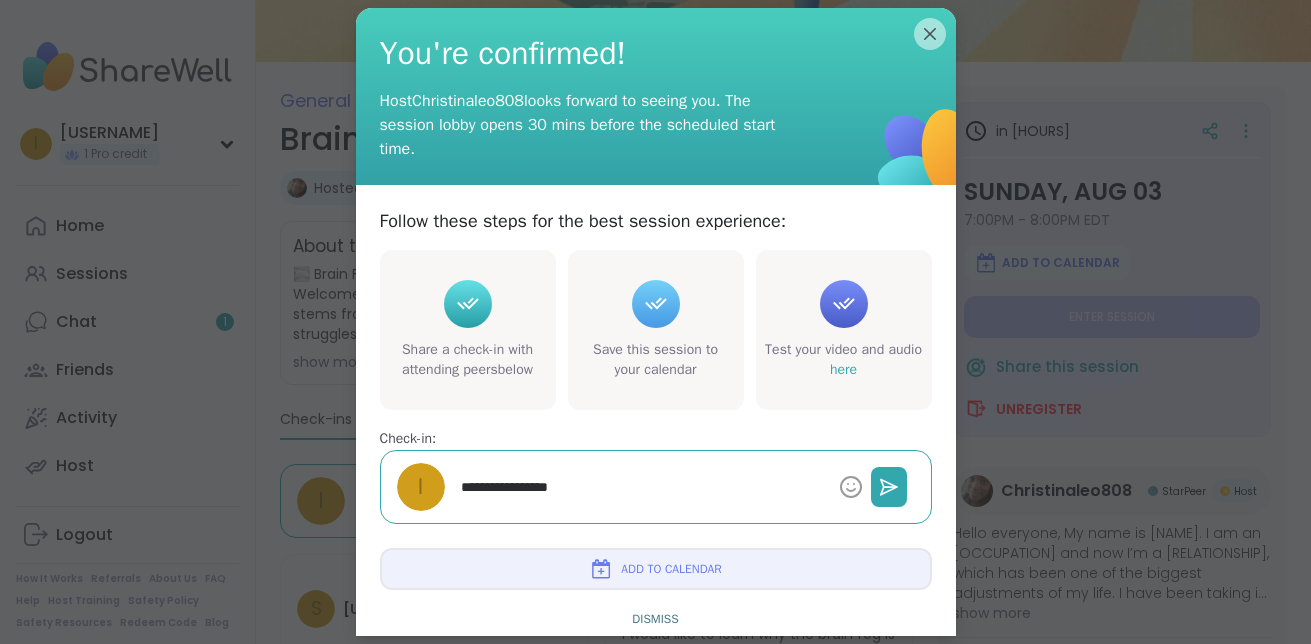 type on "*" 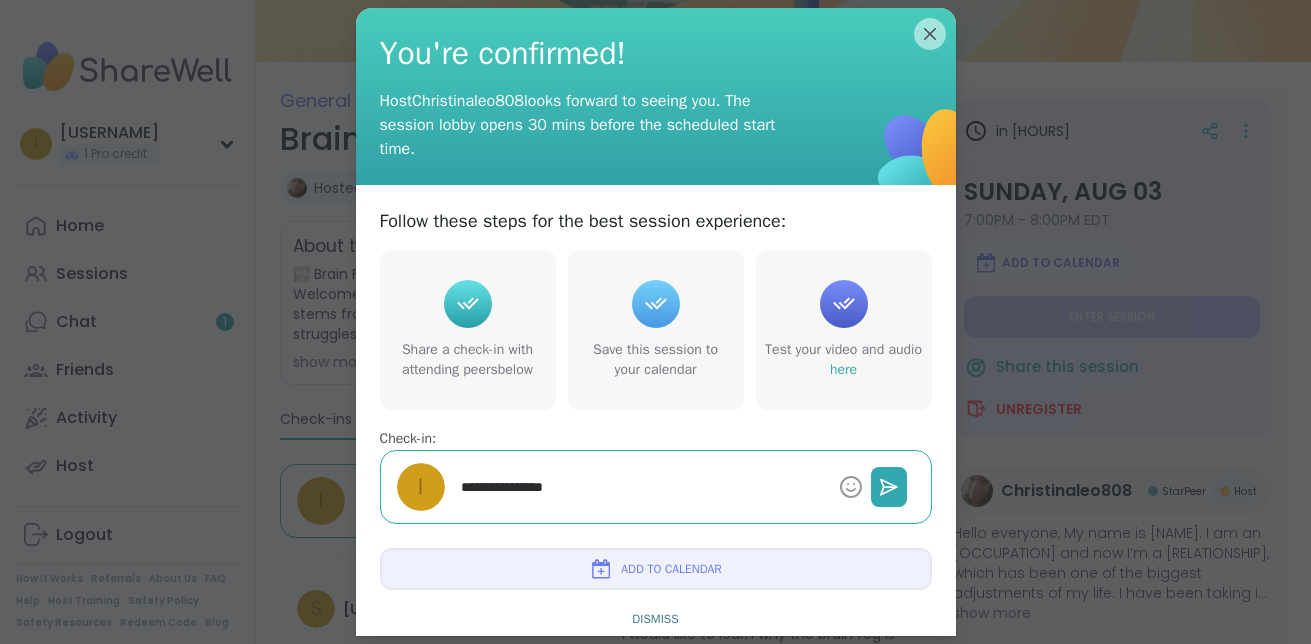 type on "*" 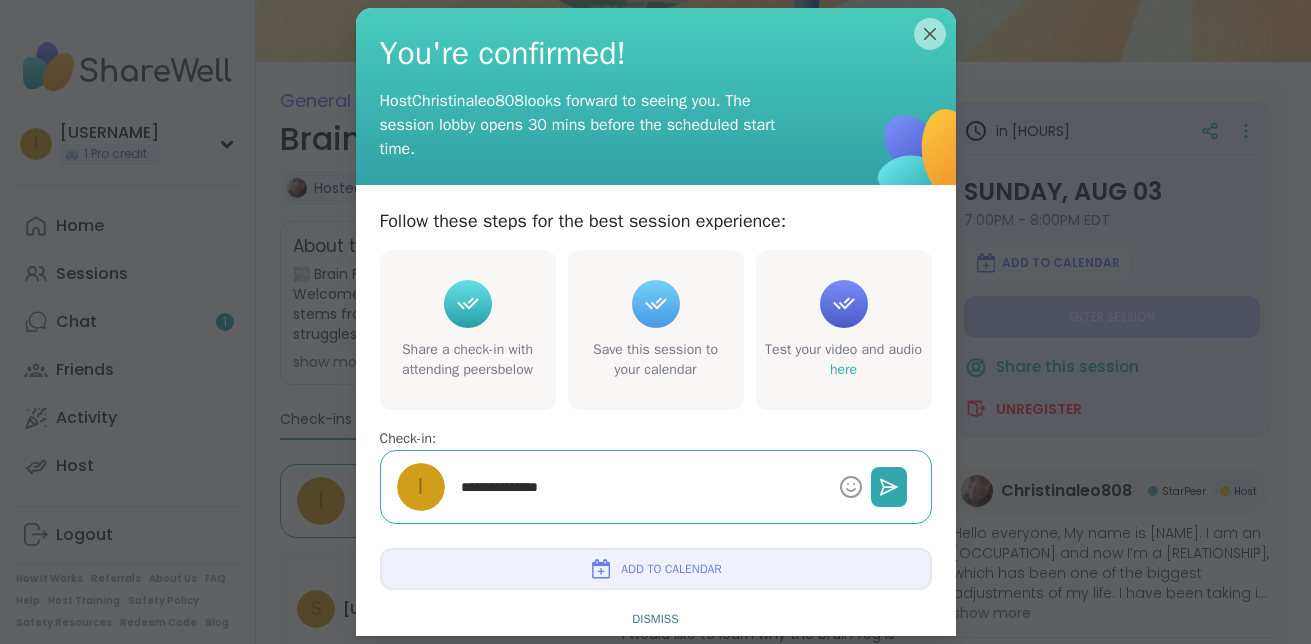 type on "*" 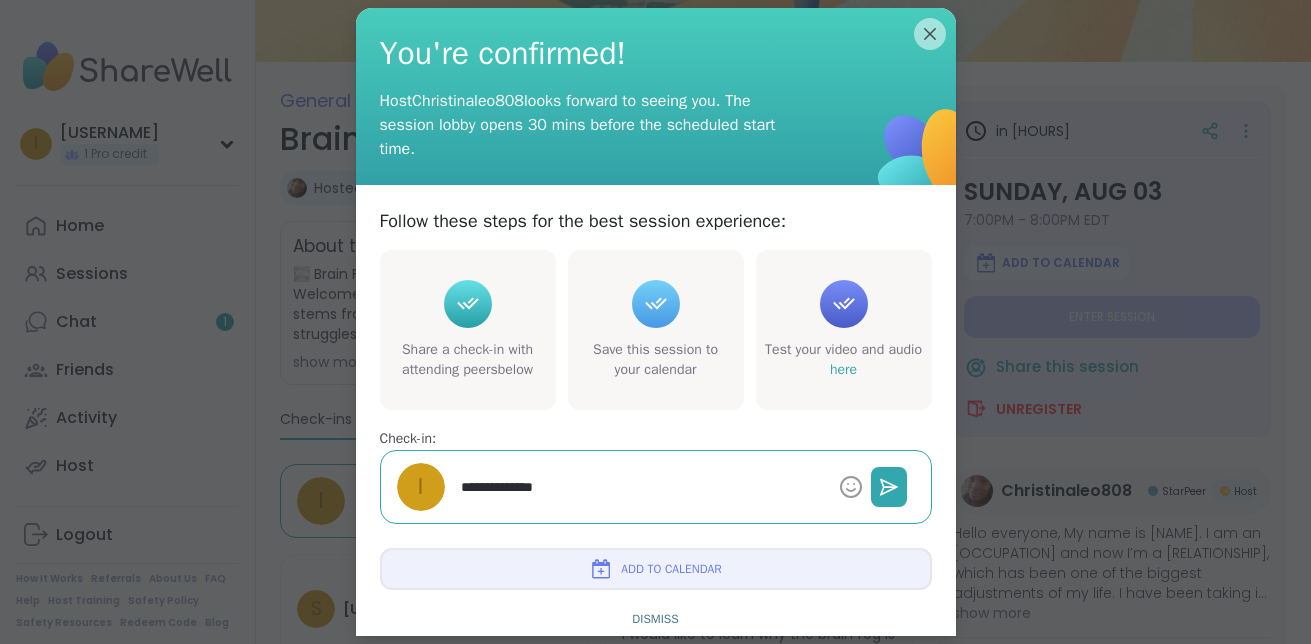 type on "*" 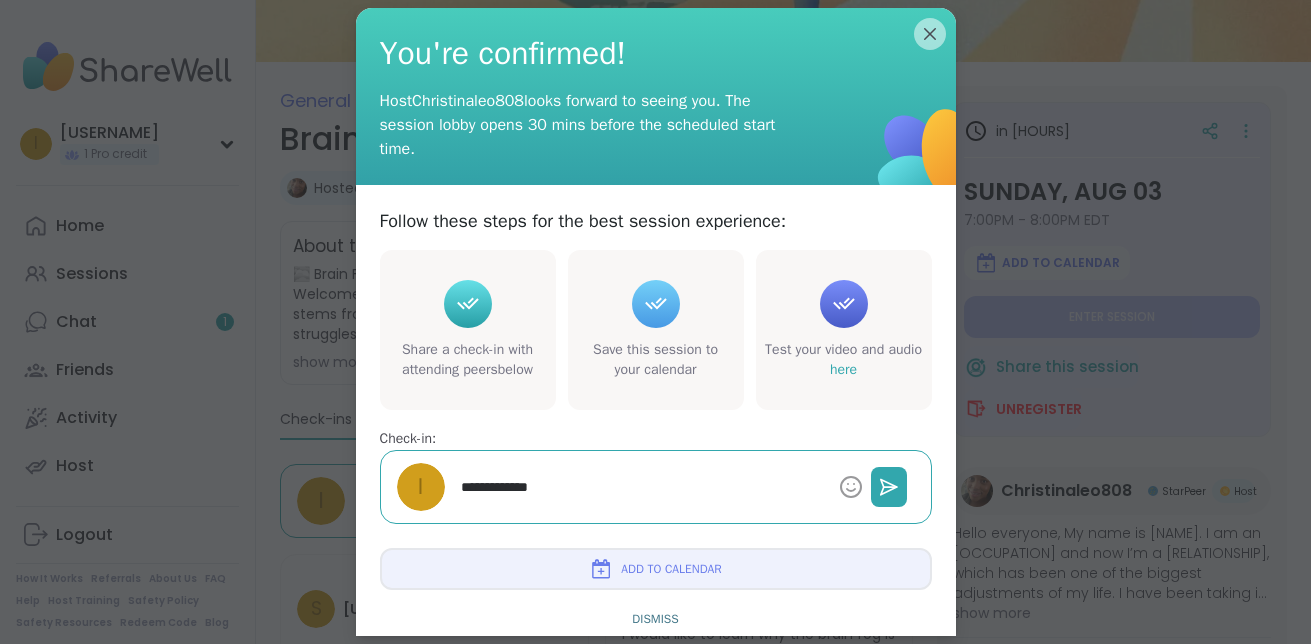 type on "*" 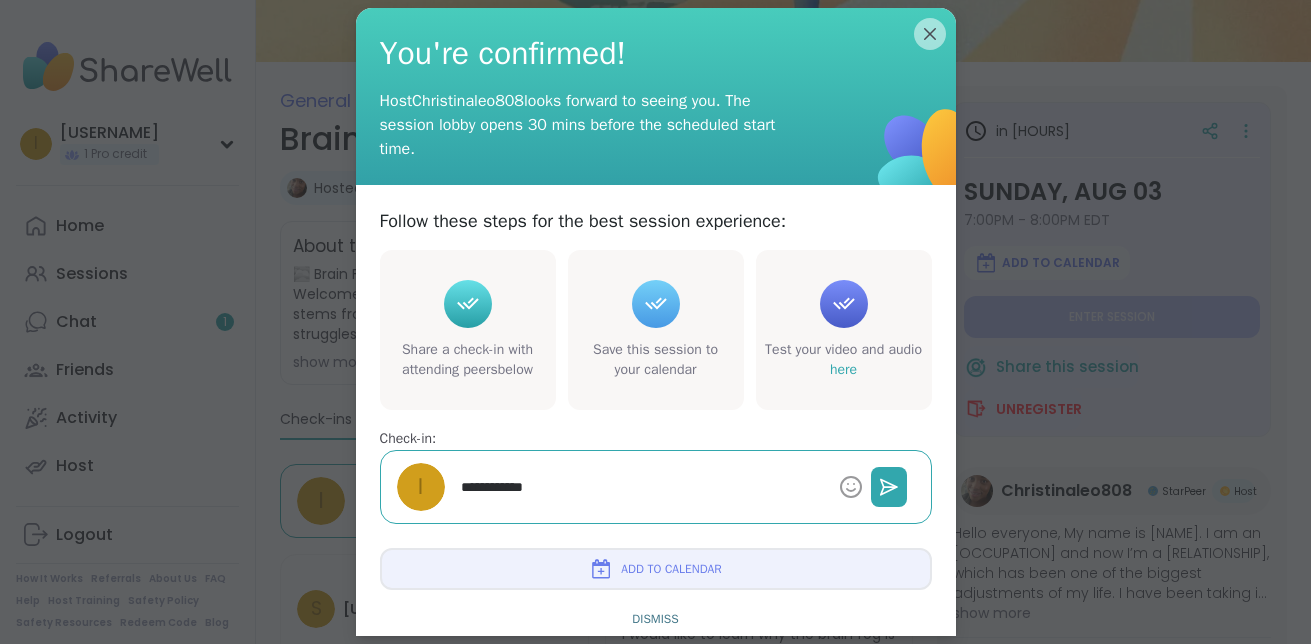 type on "*" 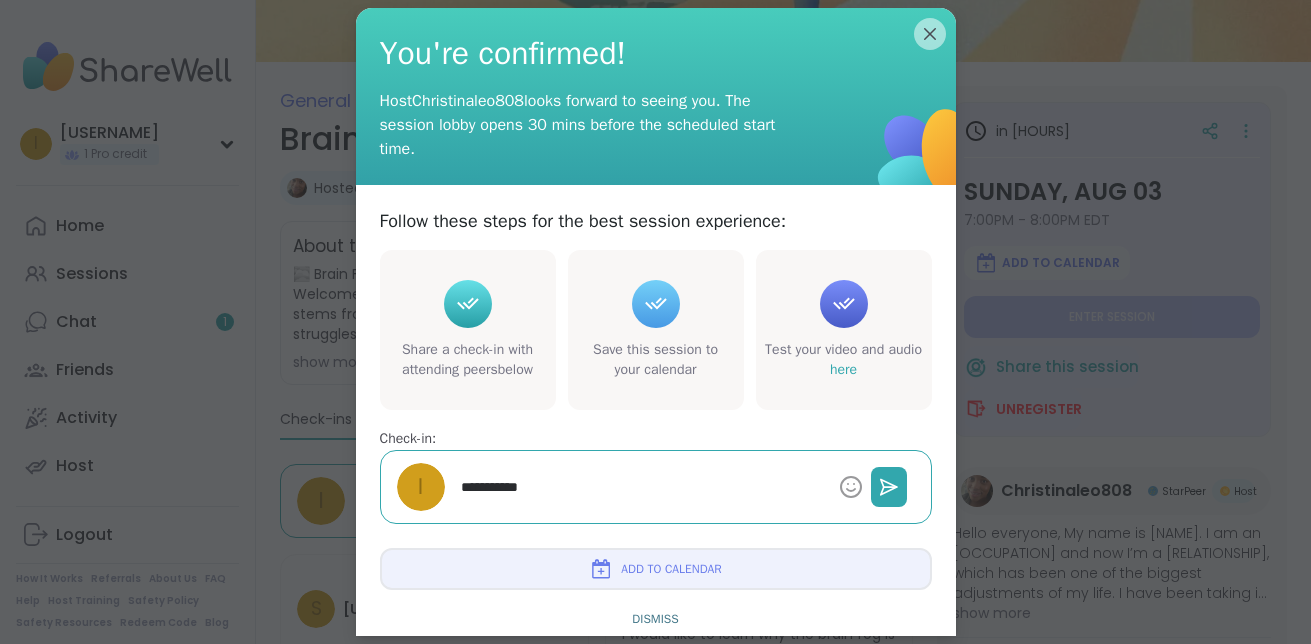 type on "*" 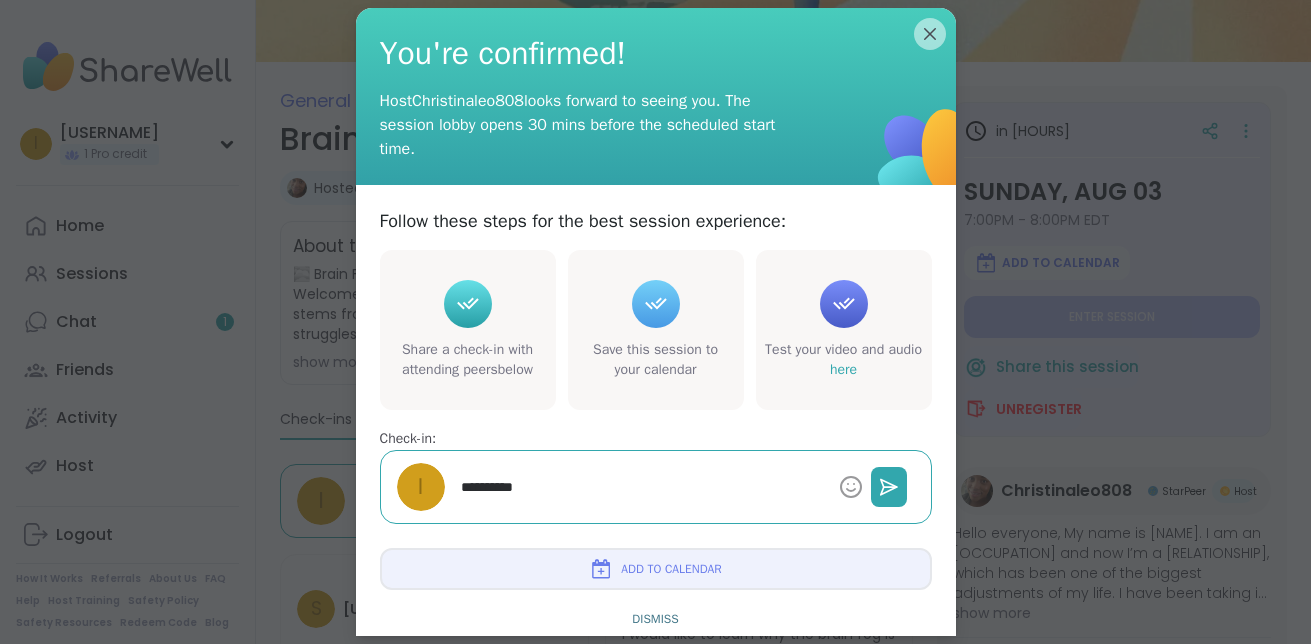 type on "*" 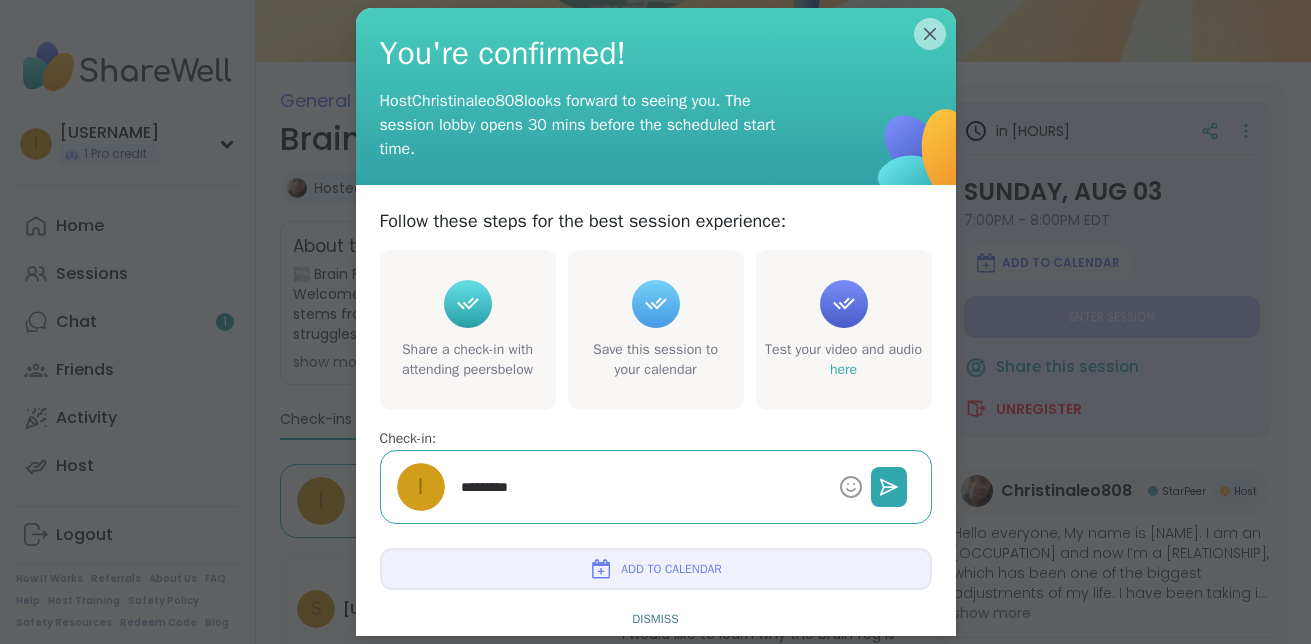 type on "*" 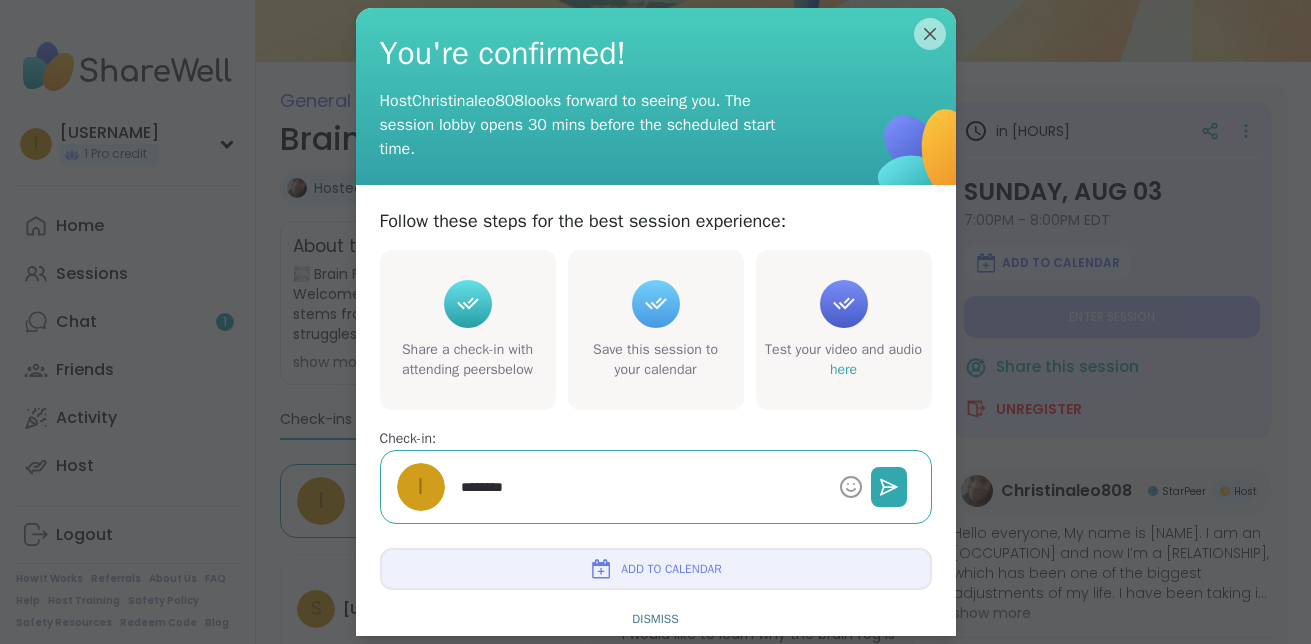 type on "*" 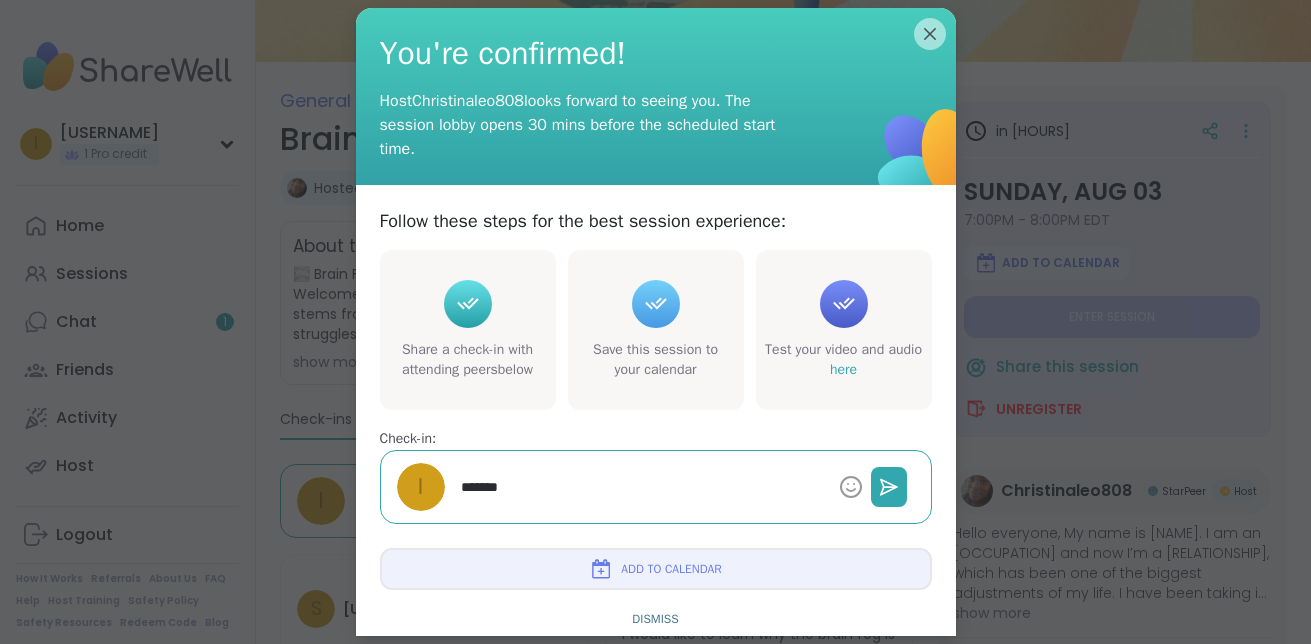type on "*" 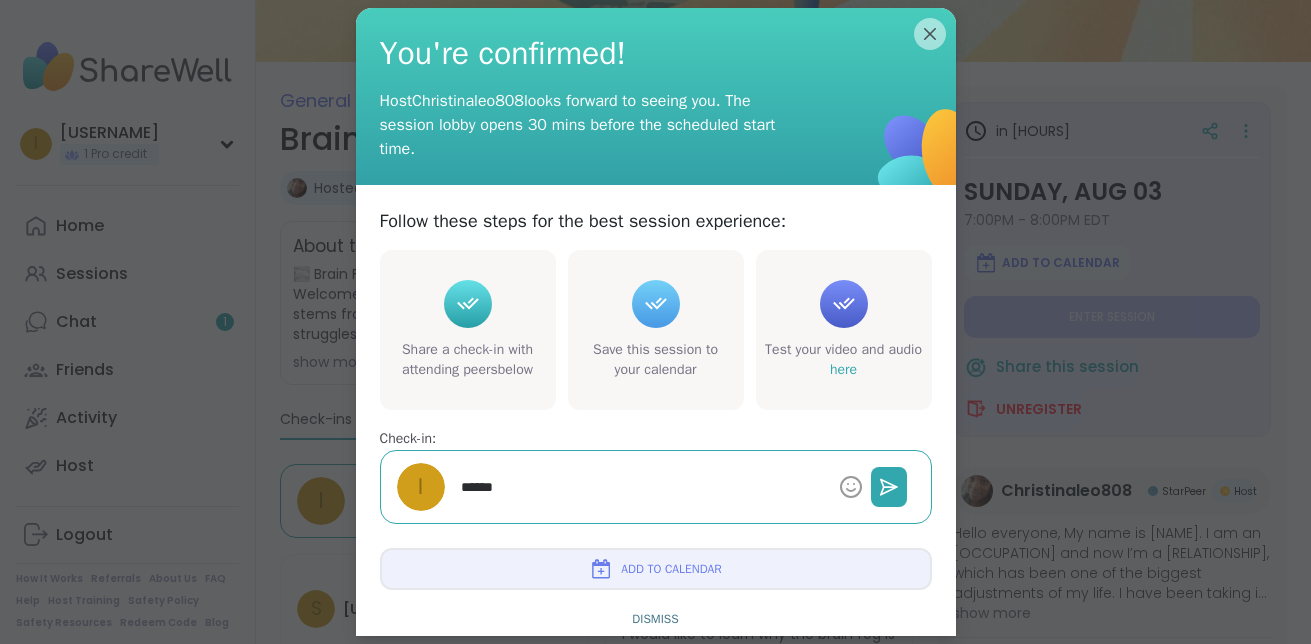 type on "*" 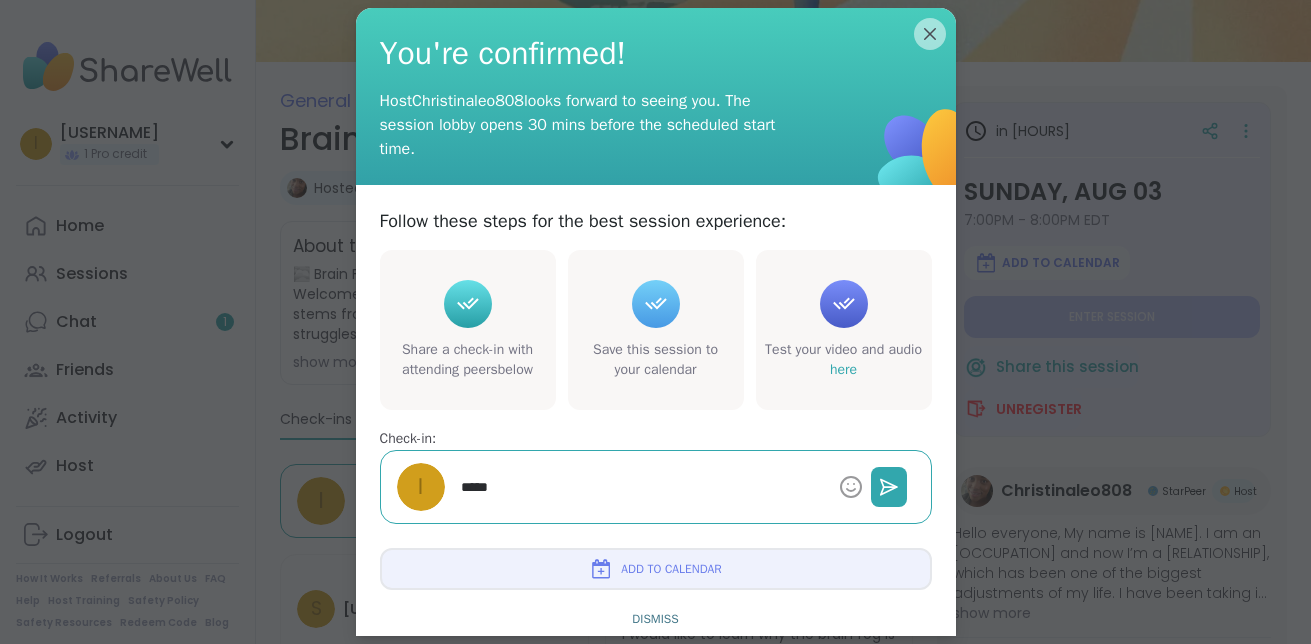 type on "*" 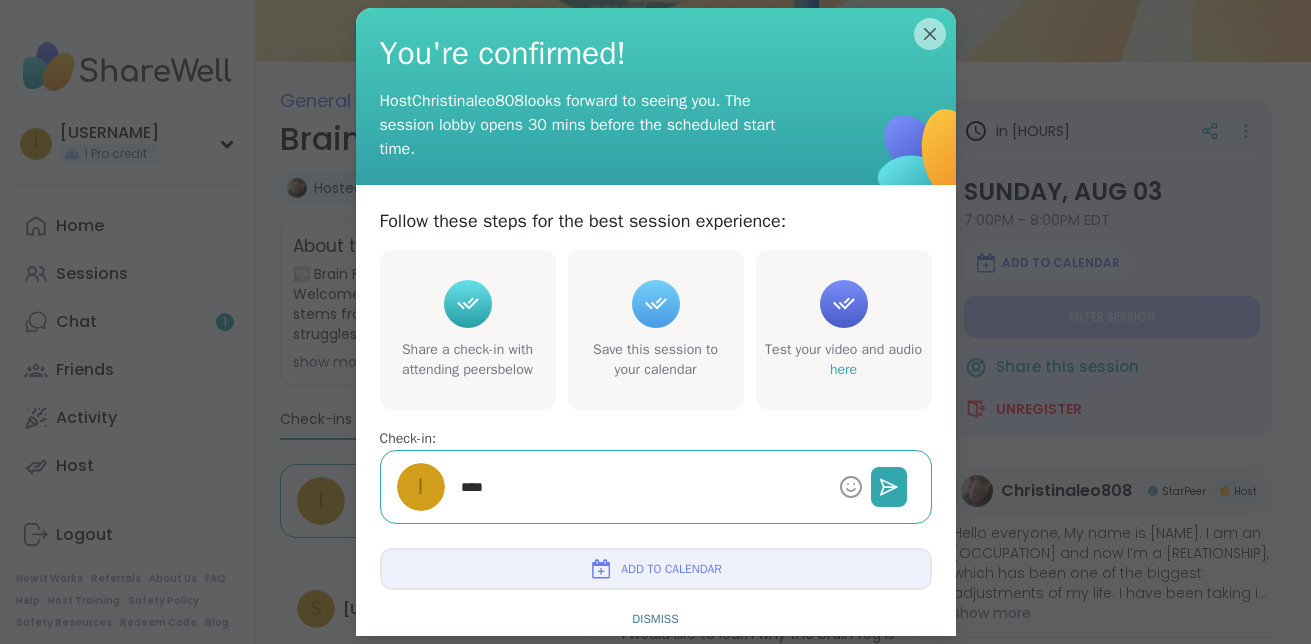 type on "*" 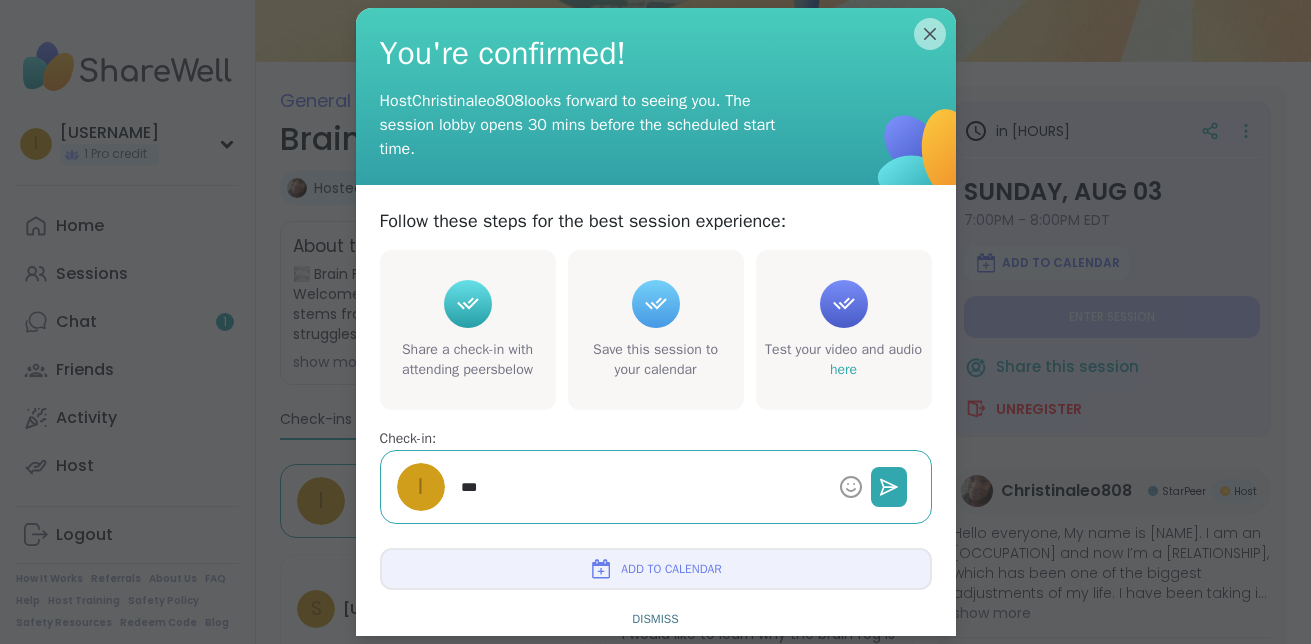 type on "*" 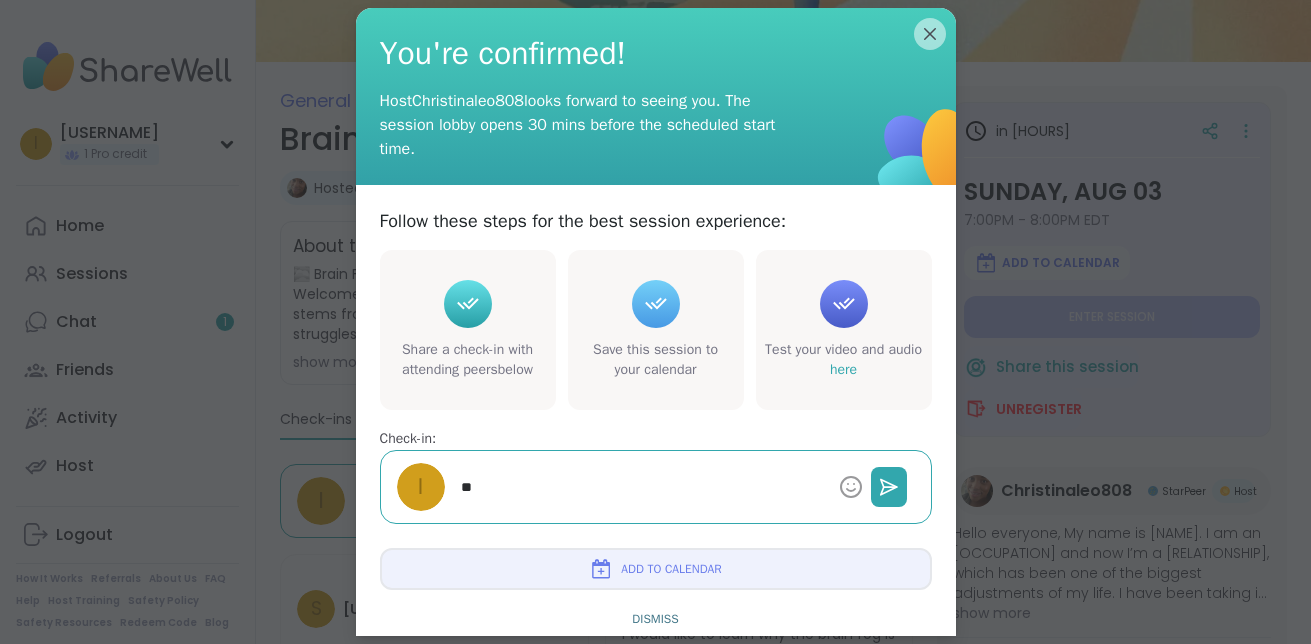 type on "*" 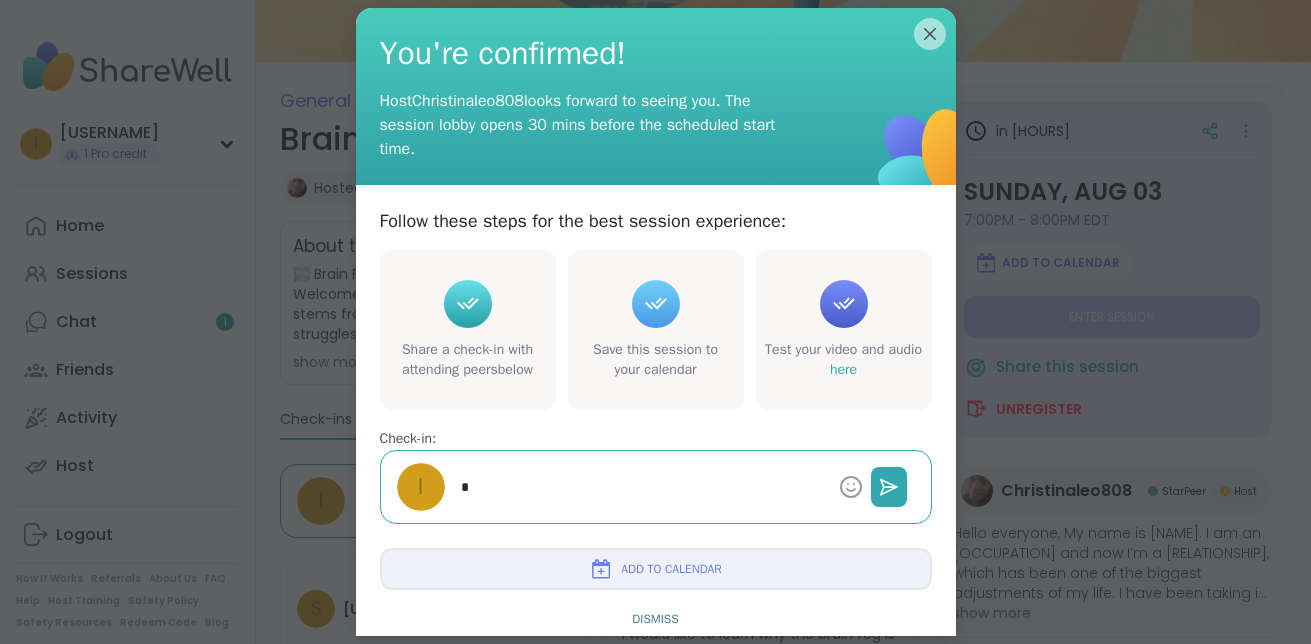 type on "*" 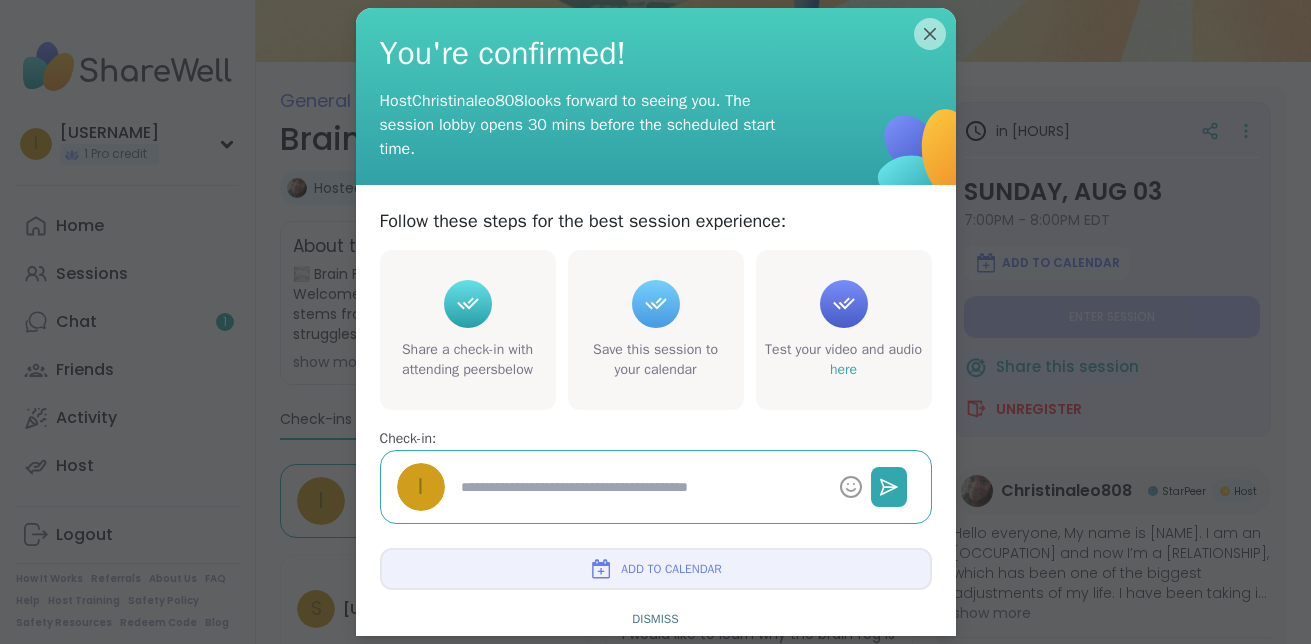 type on "*" 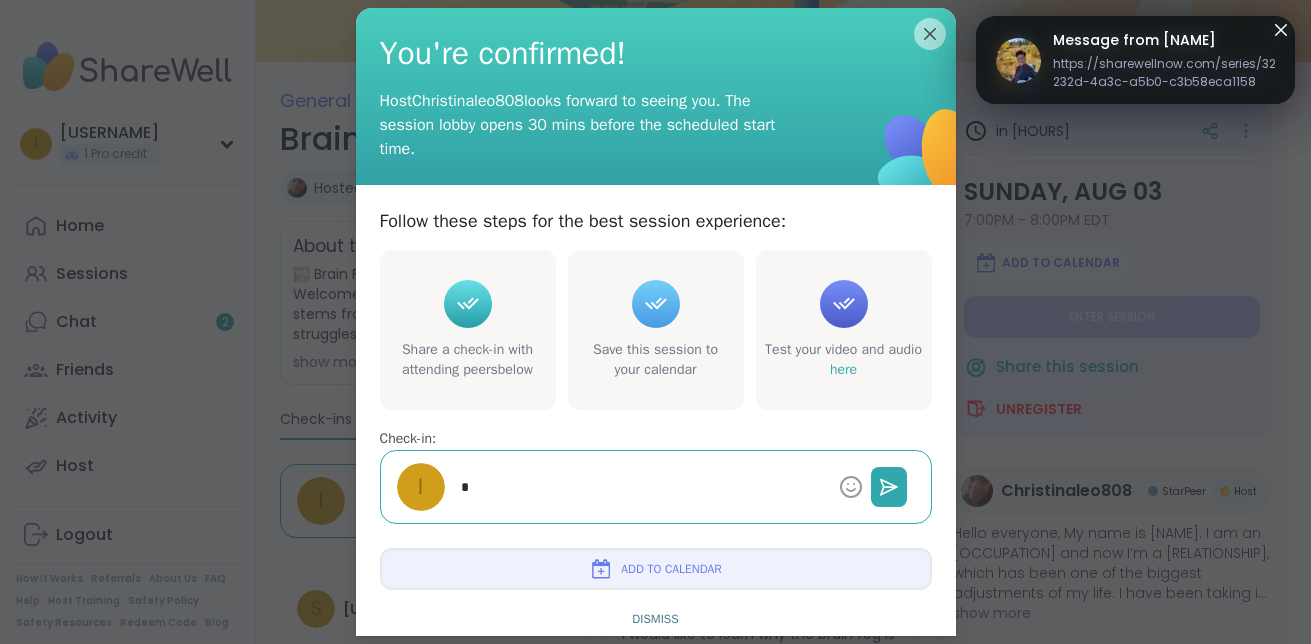 type on "*" 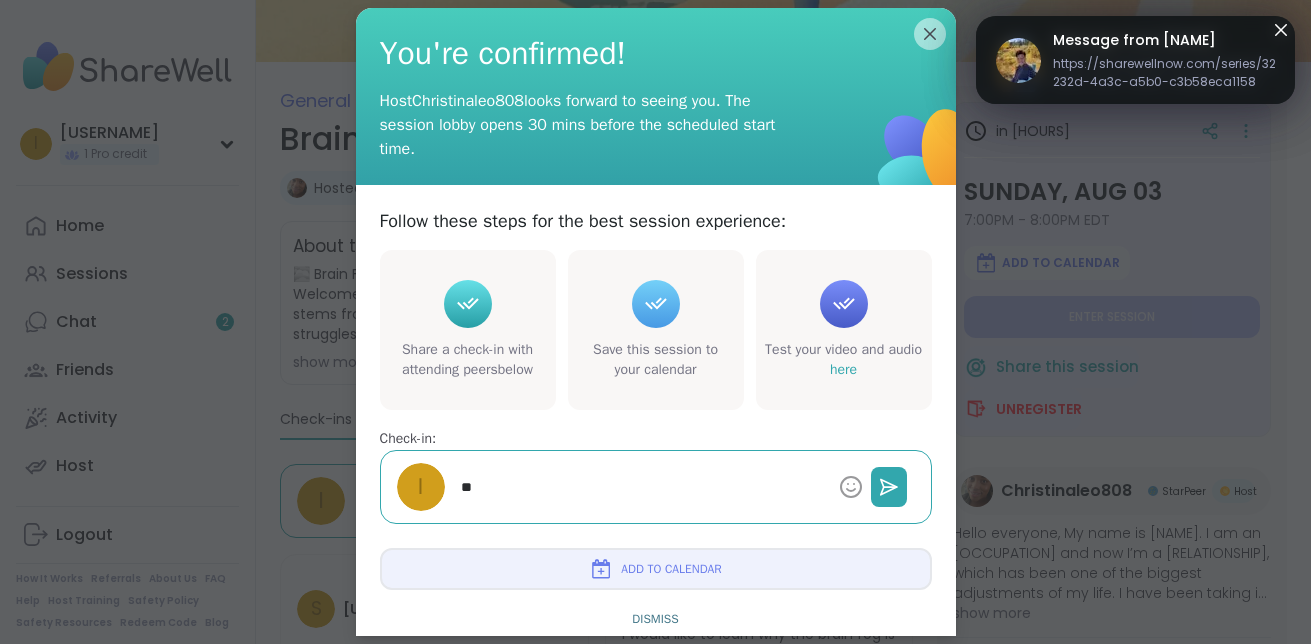 type on "*" 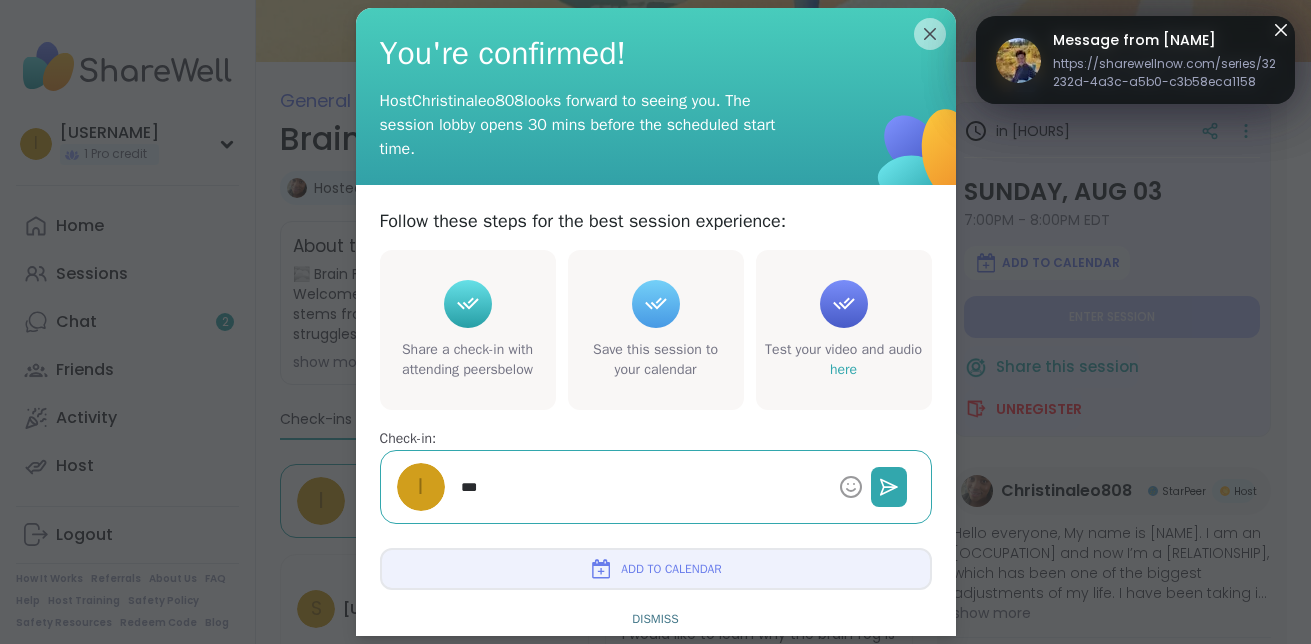 type on "*" 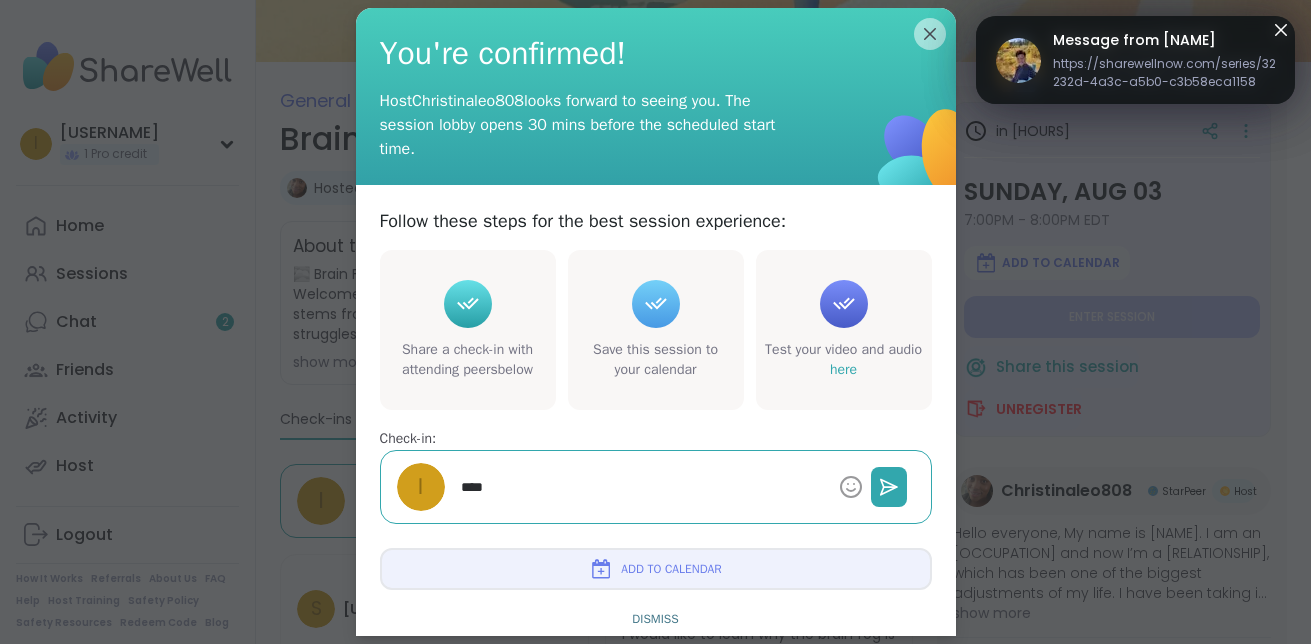 type on "*" 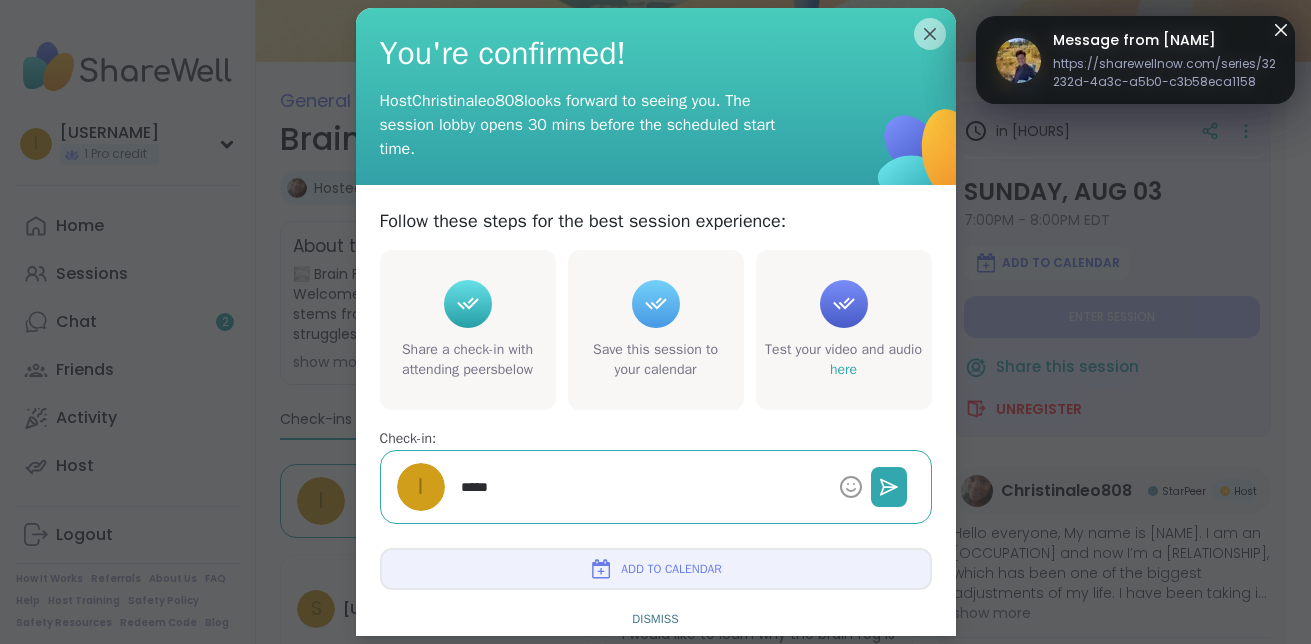 type on "*" 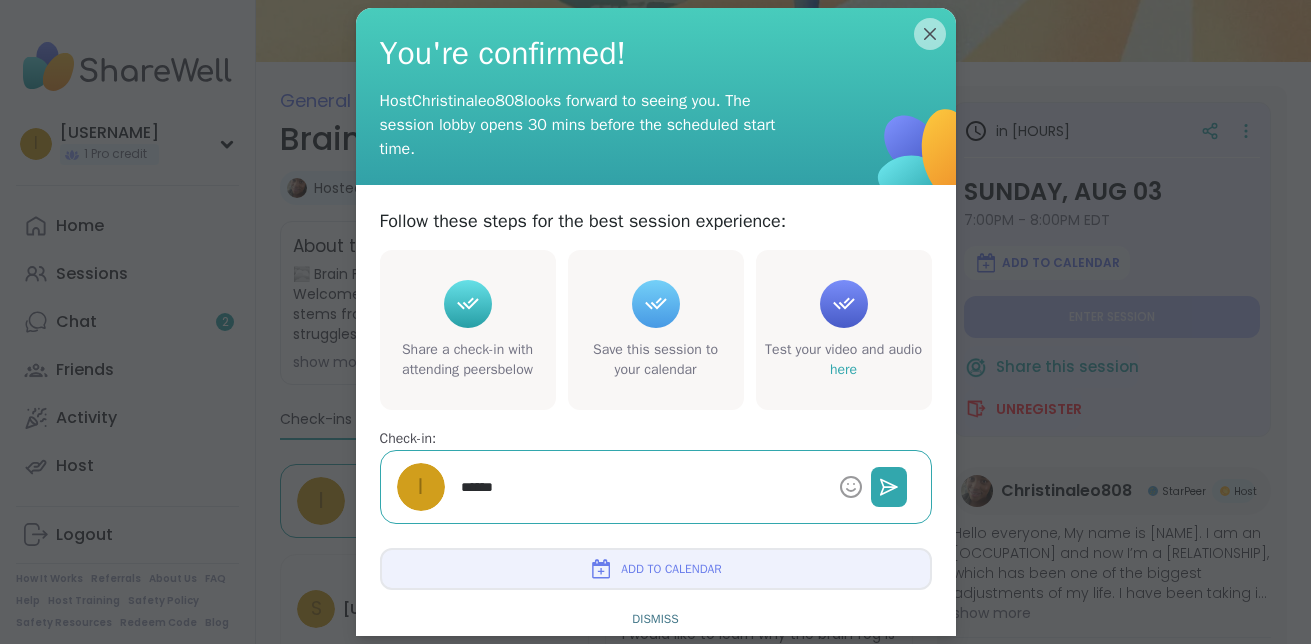 type on "*" 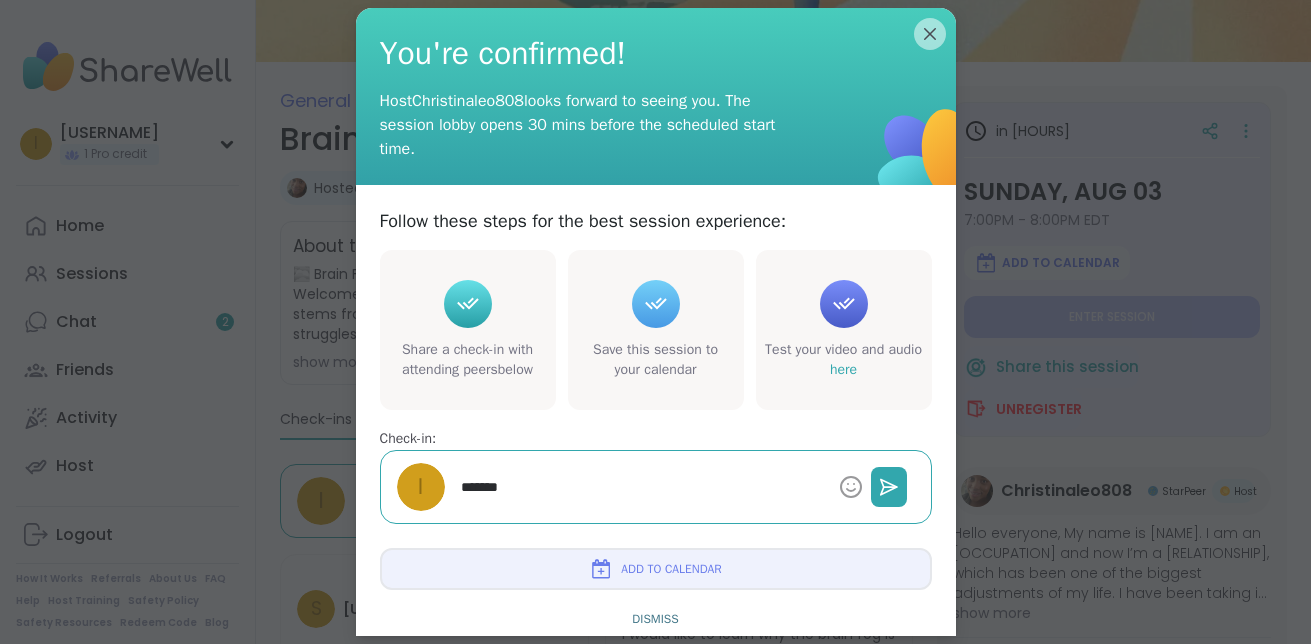 type on "*" 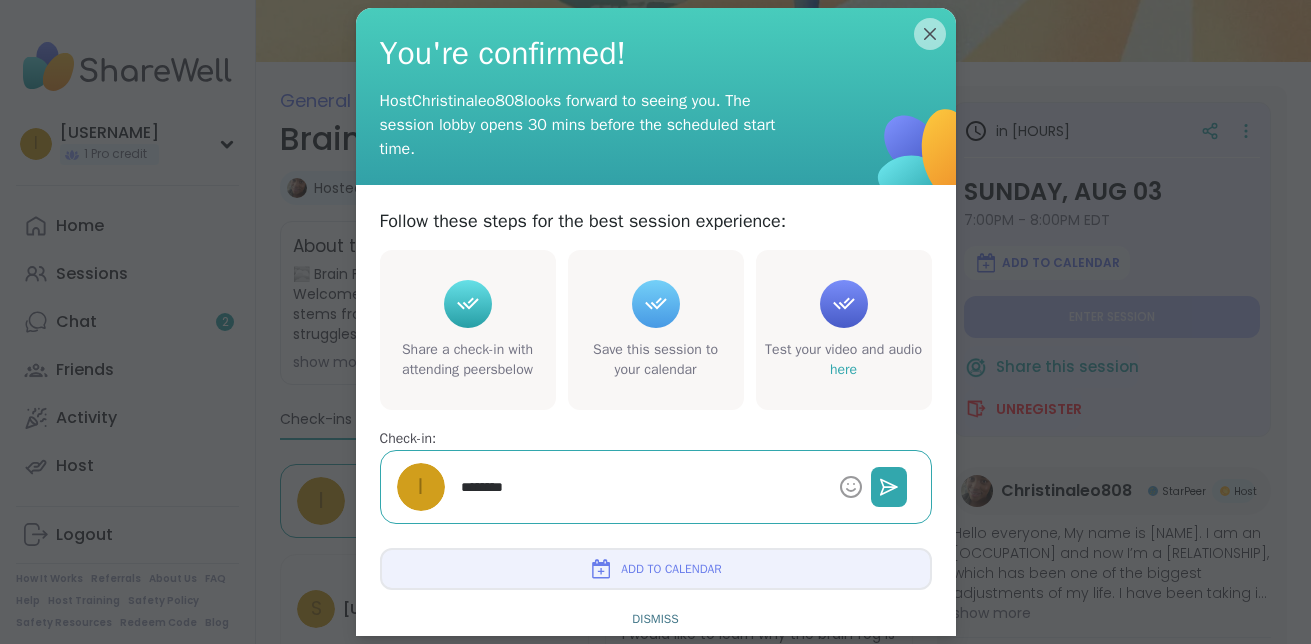 type on "*" 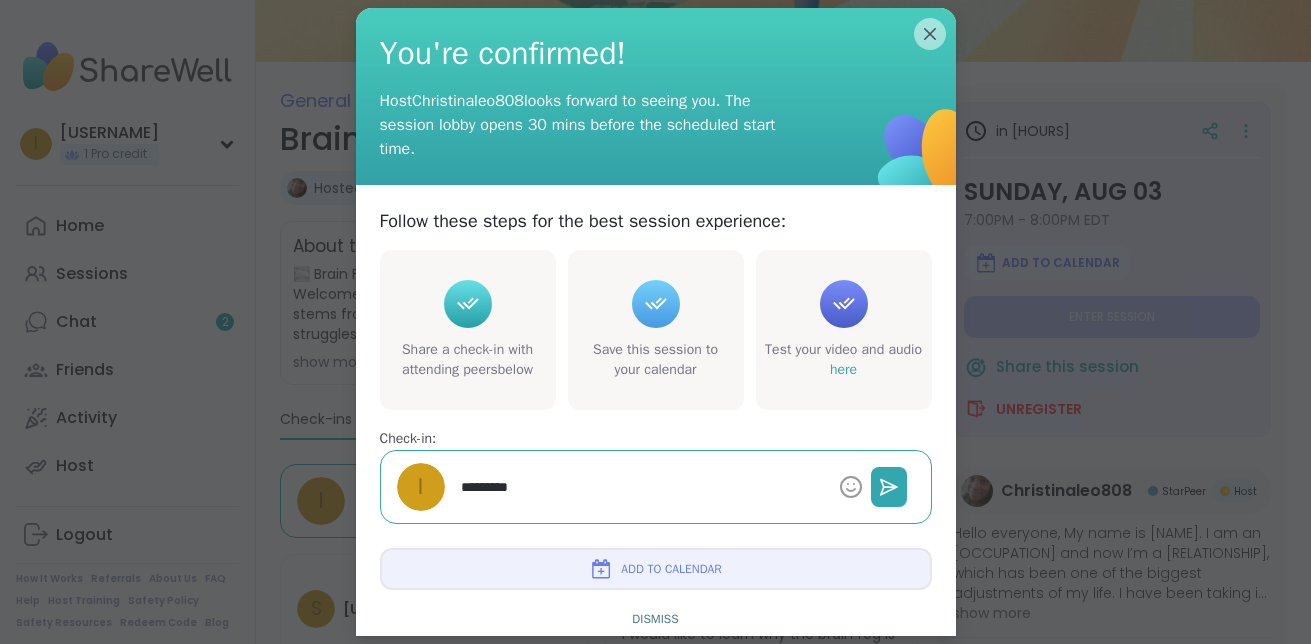 type on "*" 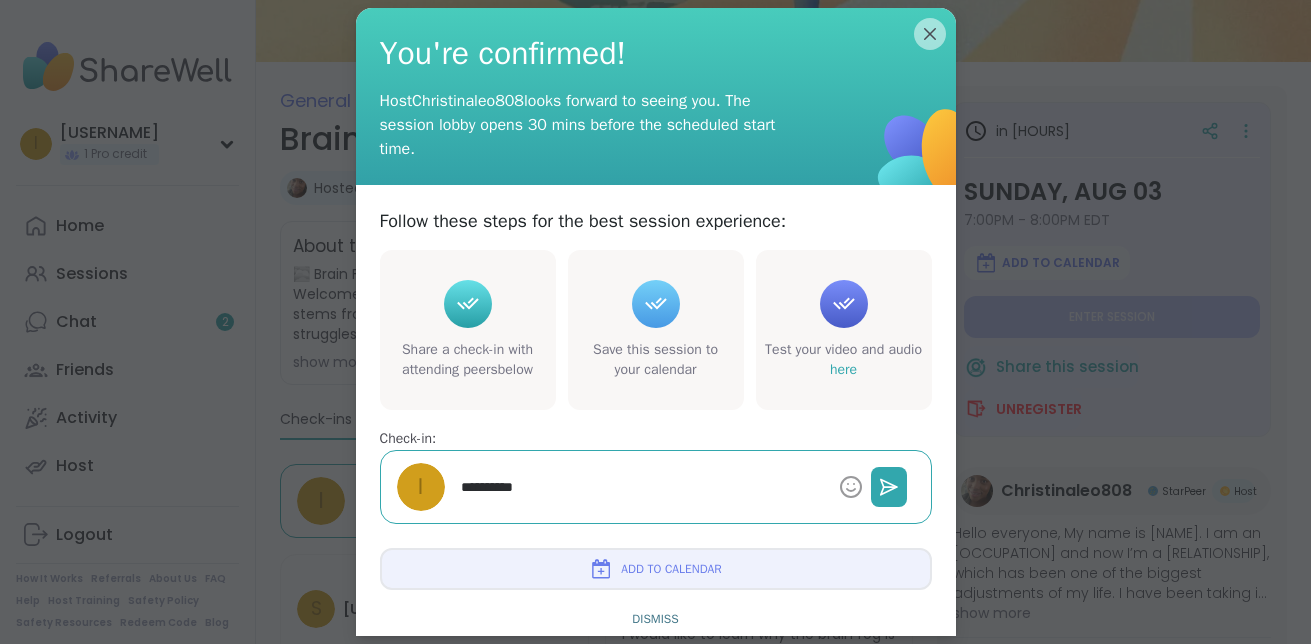 type on "*" 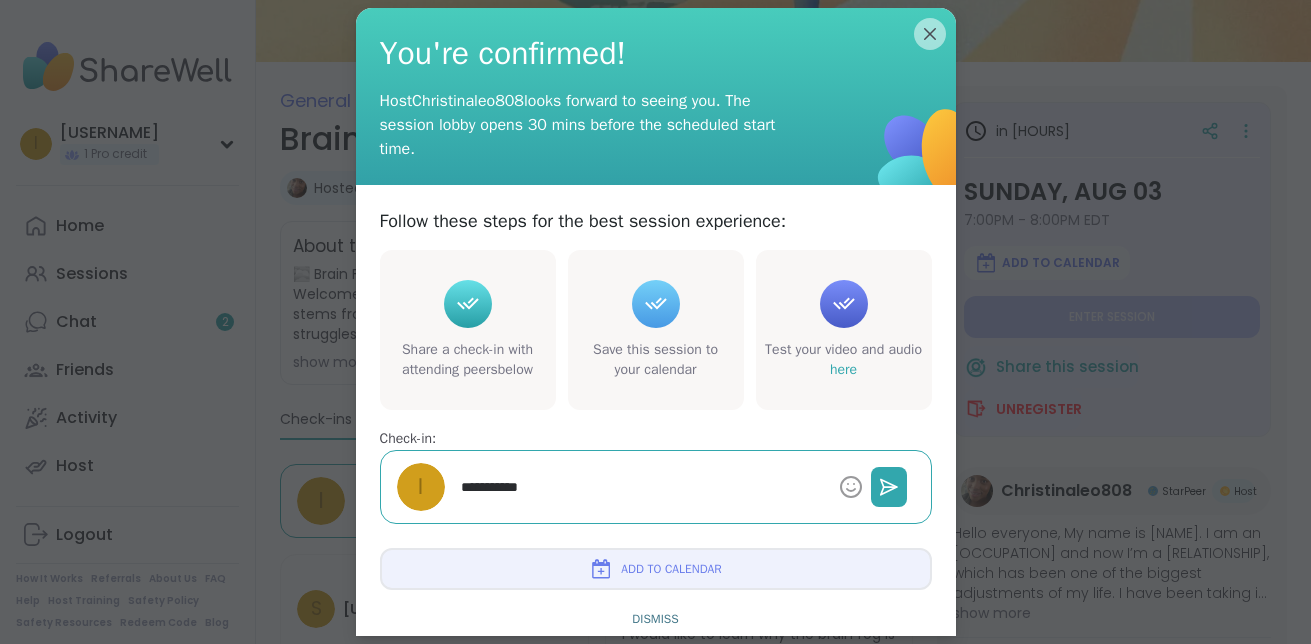 type on "*" 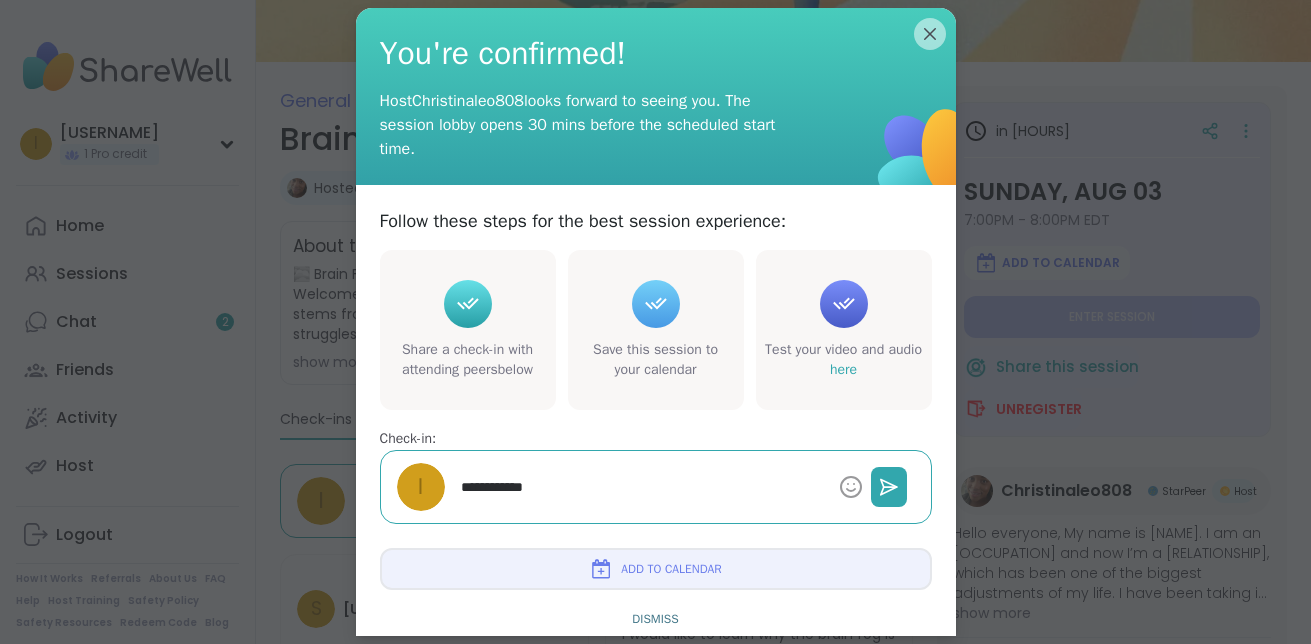 type on "*" 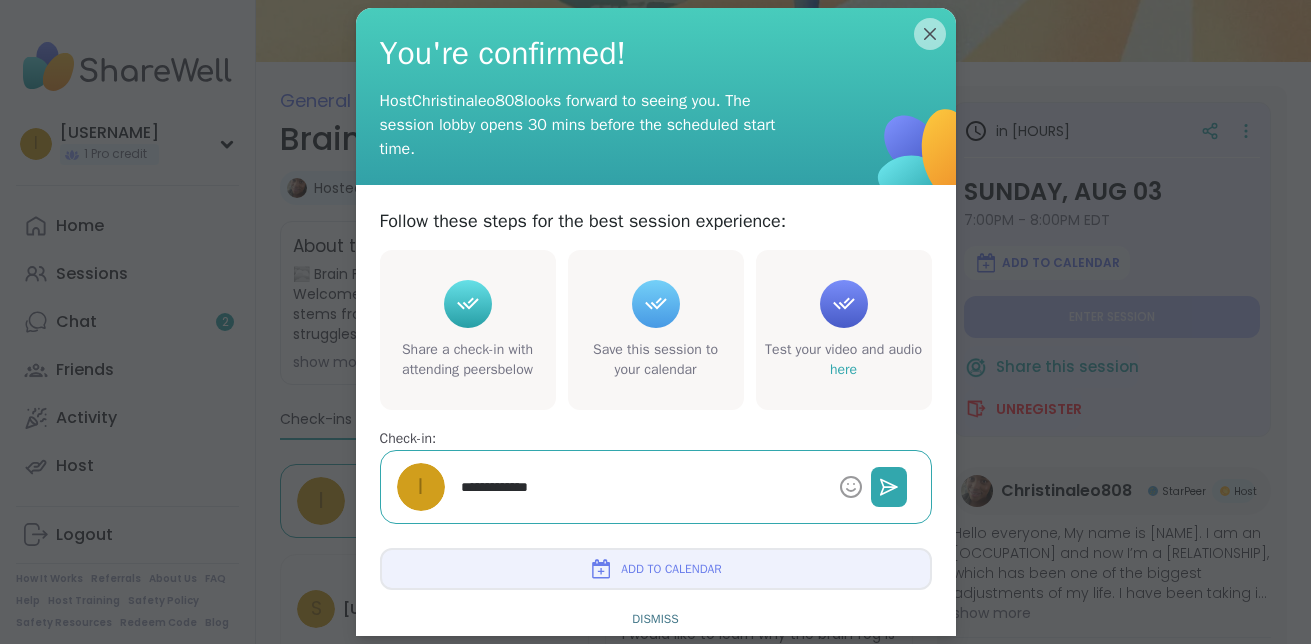 type on "*" 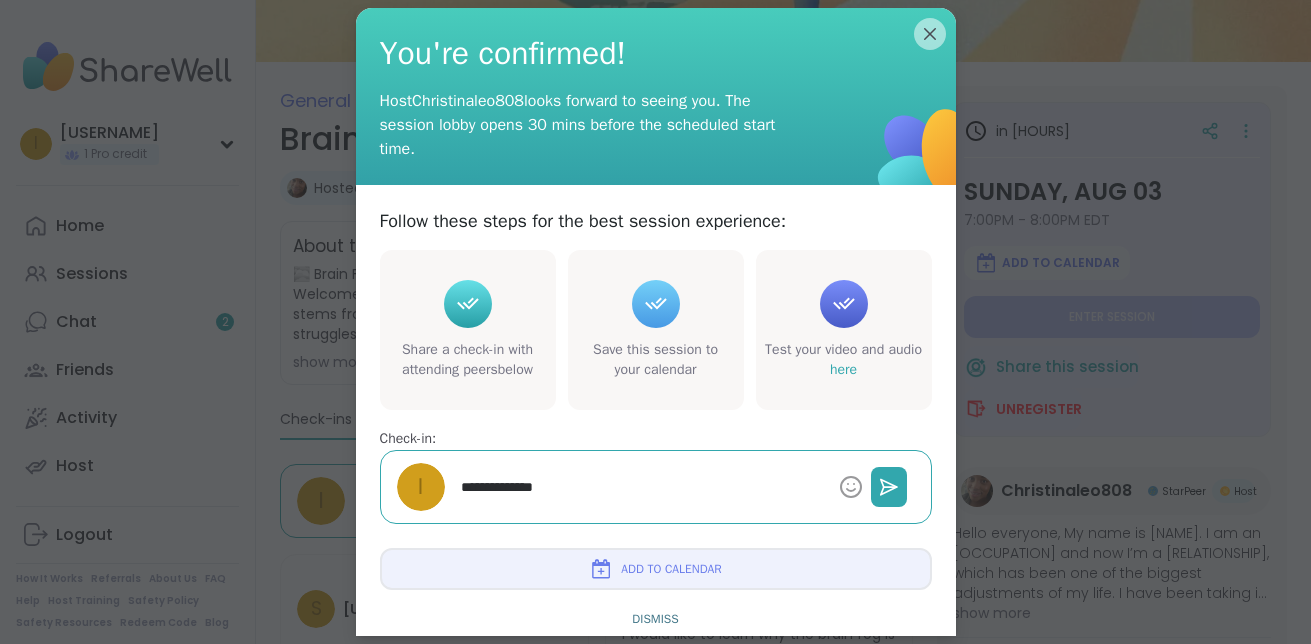 type on "*" 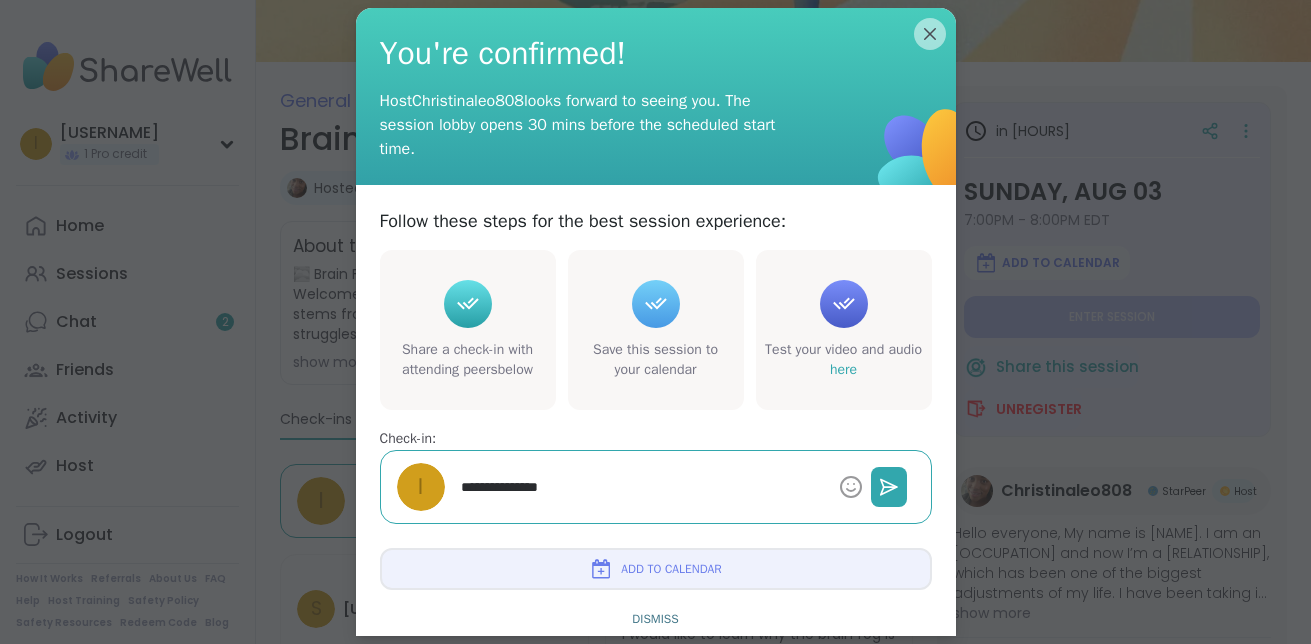type on "*" 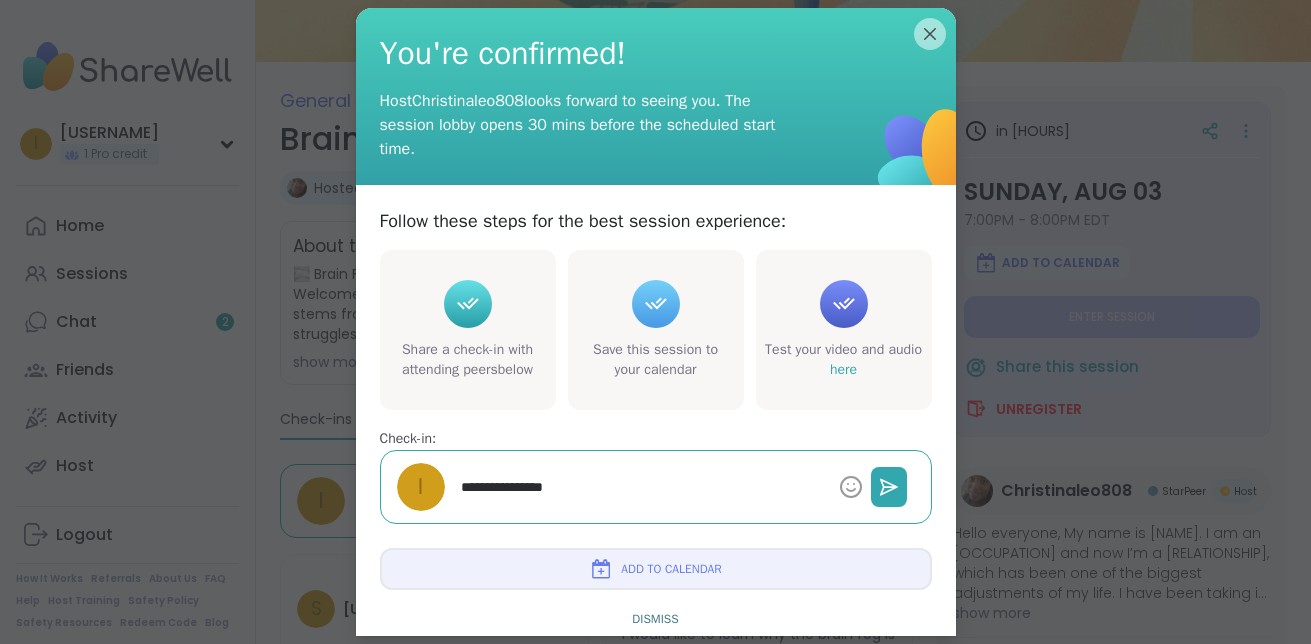 type on "**********" 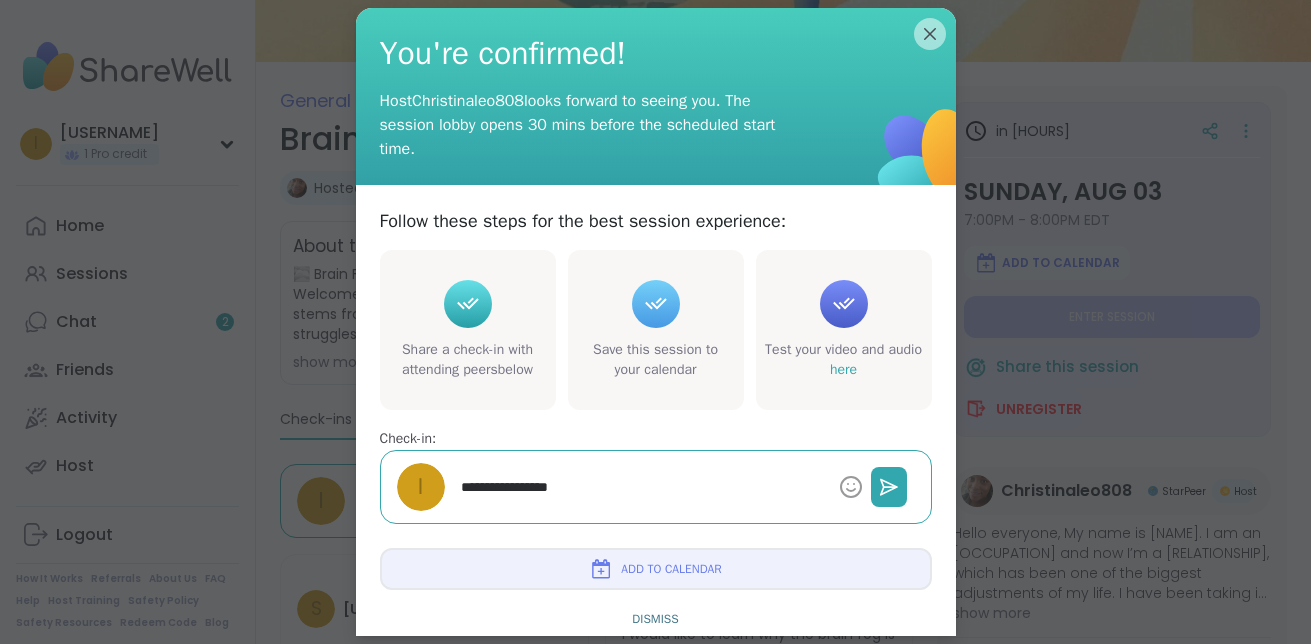 click on "**********" at bounding box center (642, 487) 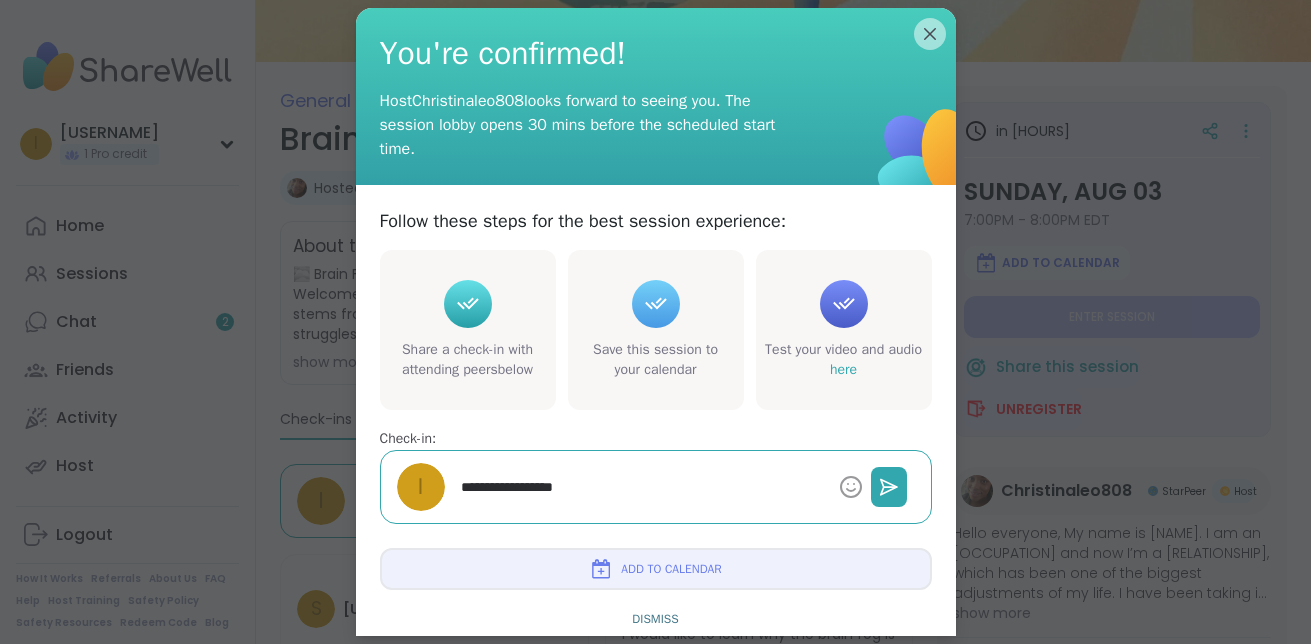 type on "*" 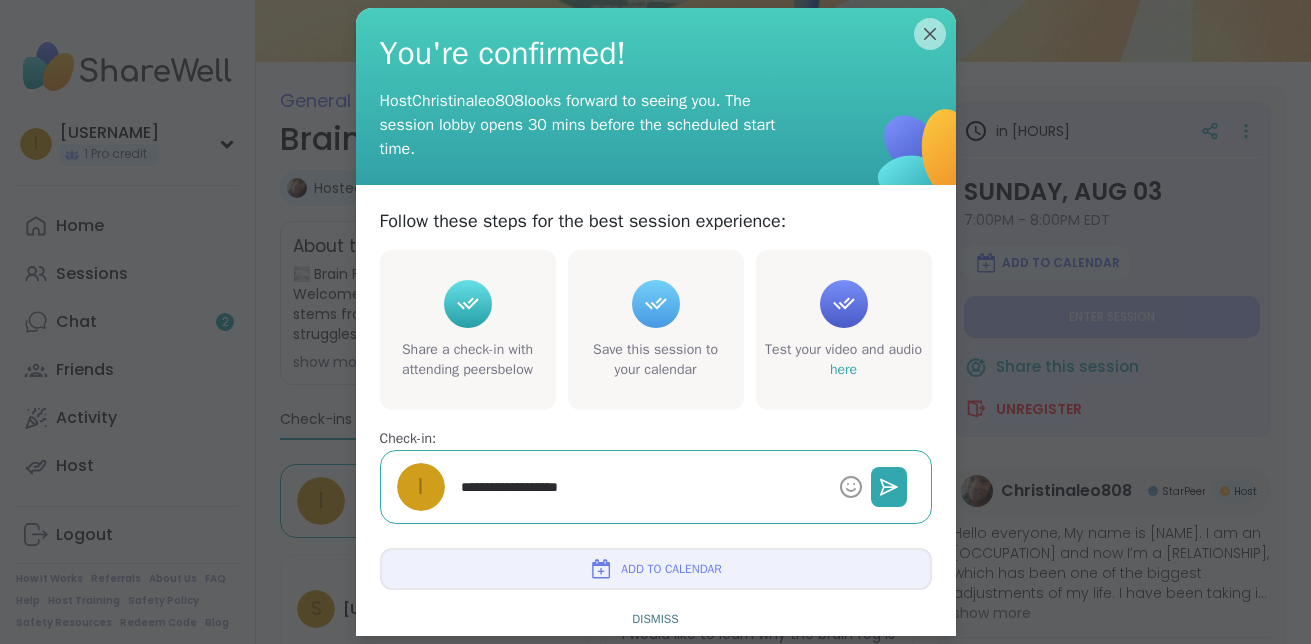 type on "*" 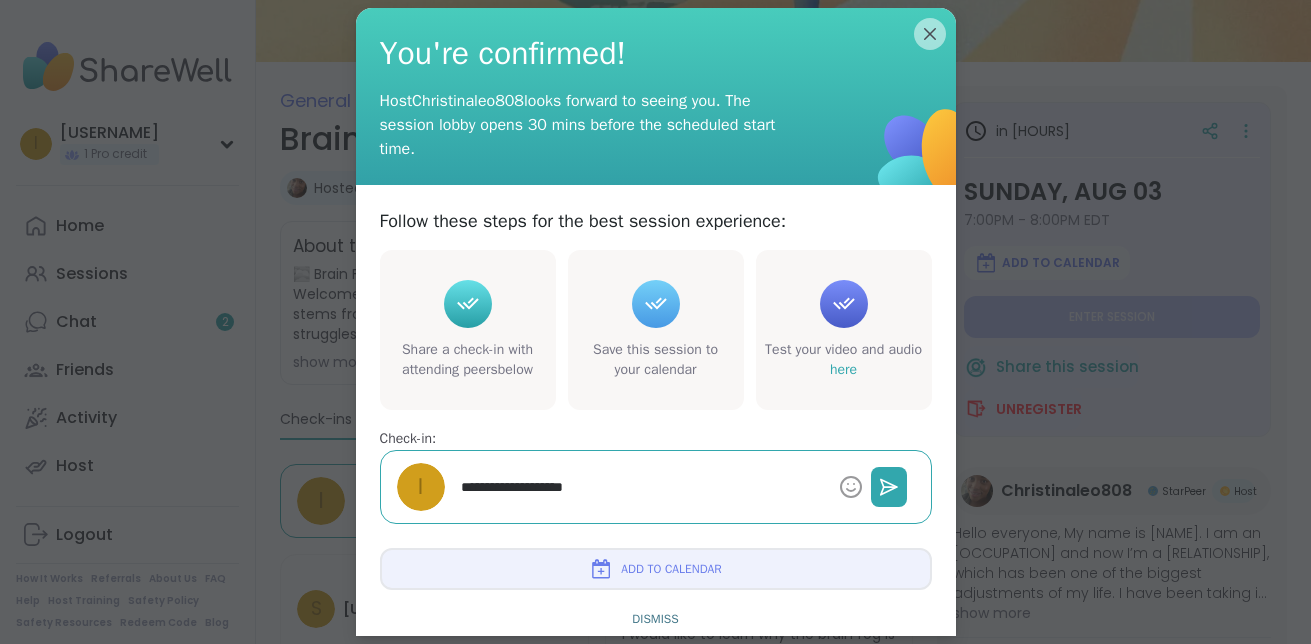 type on "*" 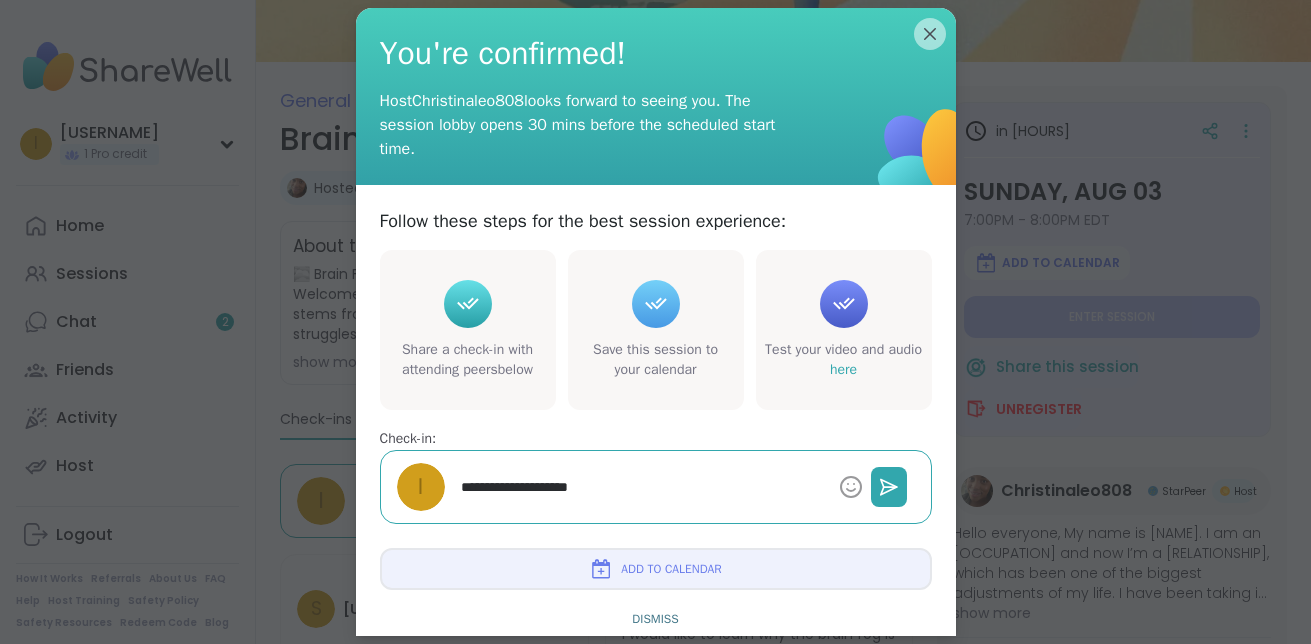 type on "*" 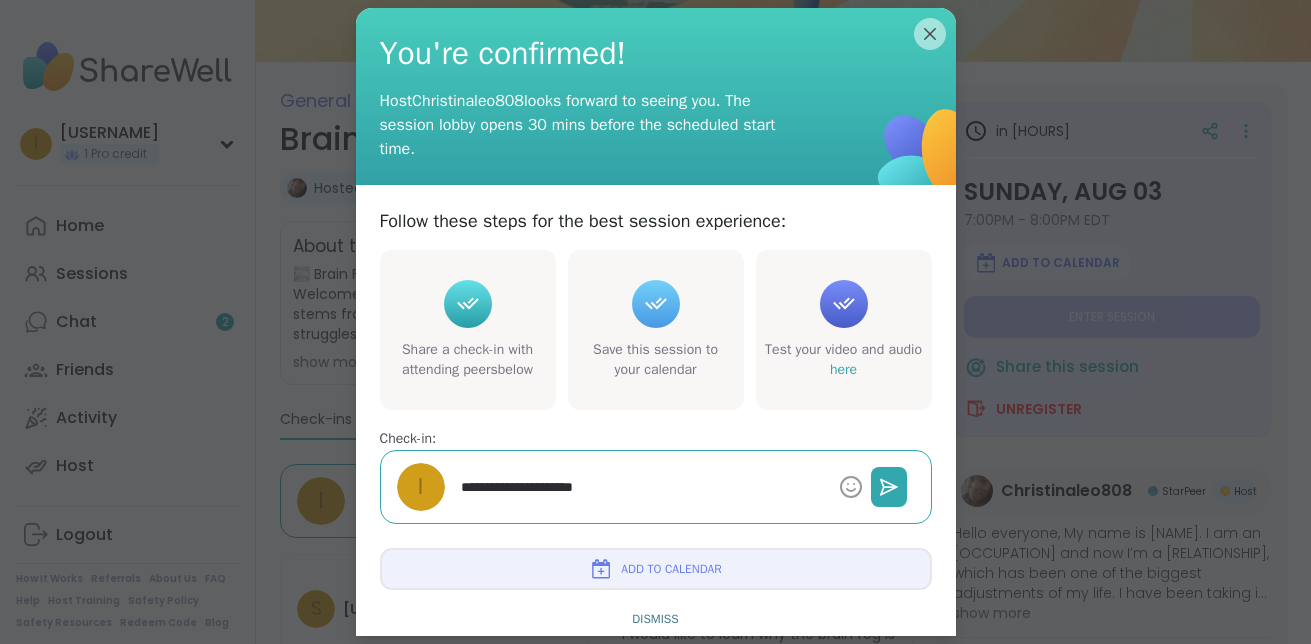 type on "*" 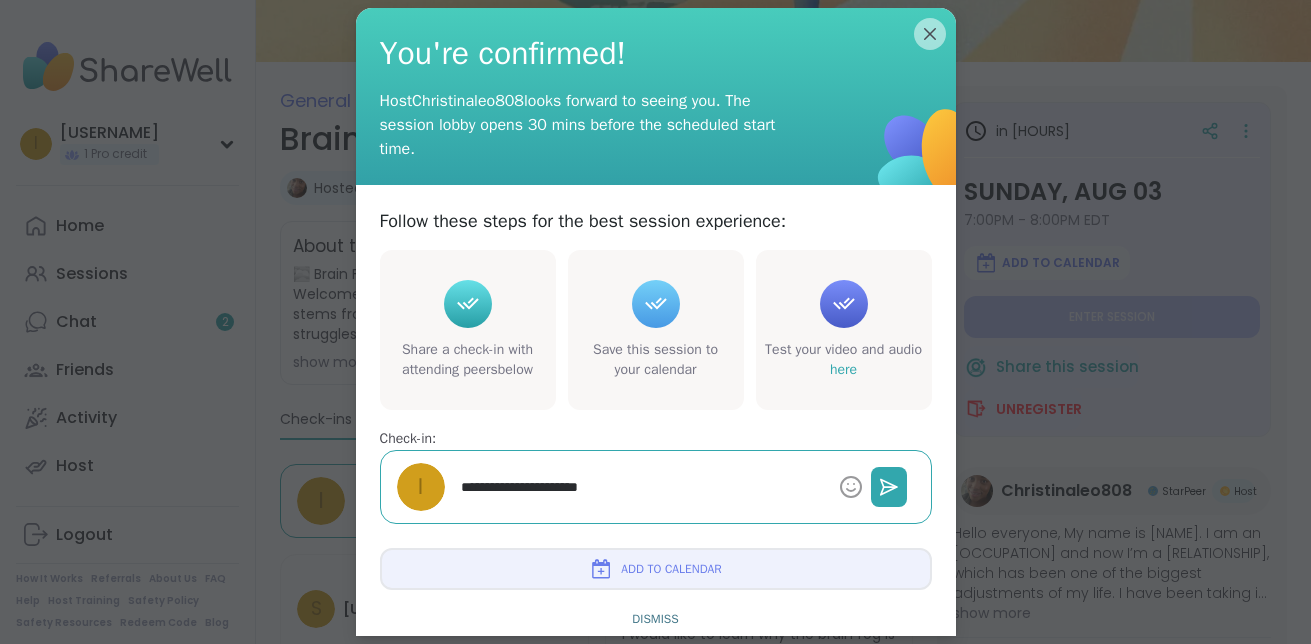 type on "*" 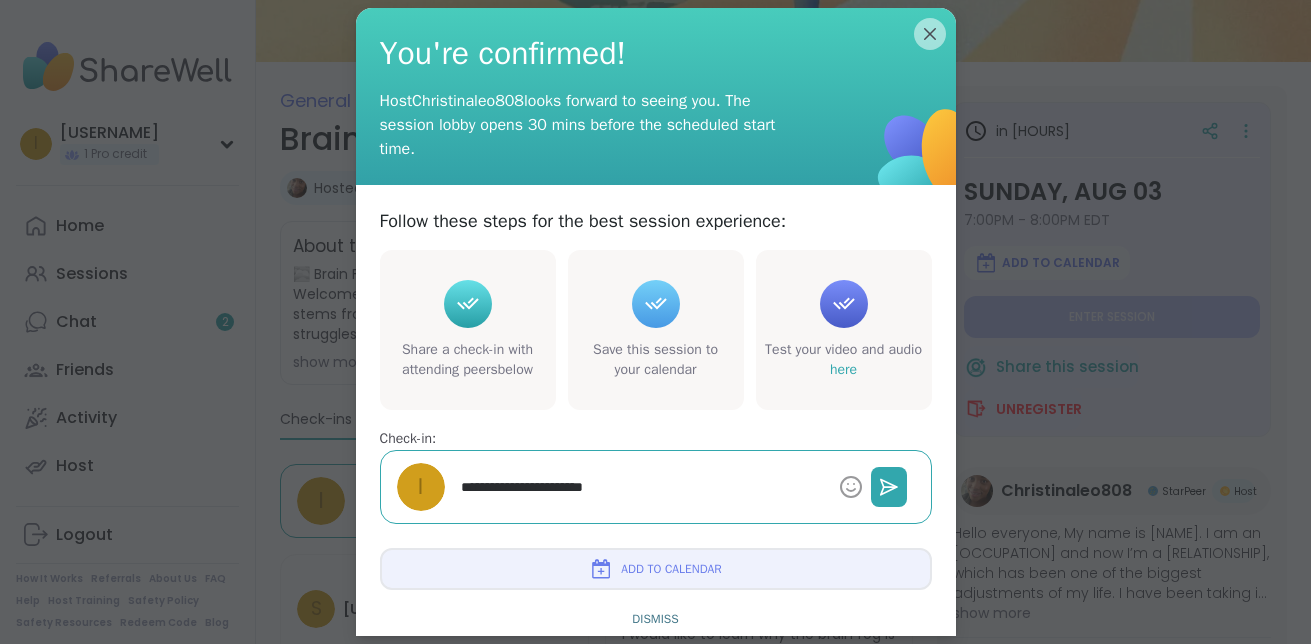 type on "*" 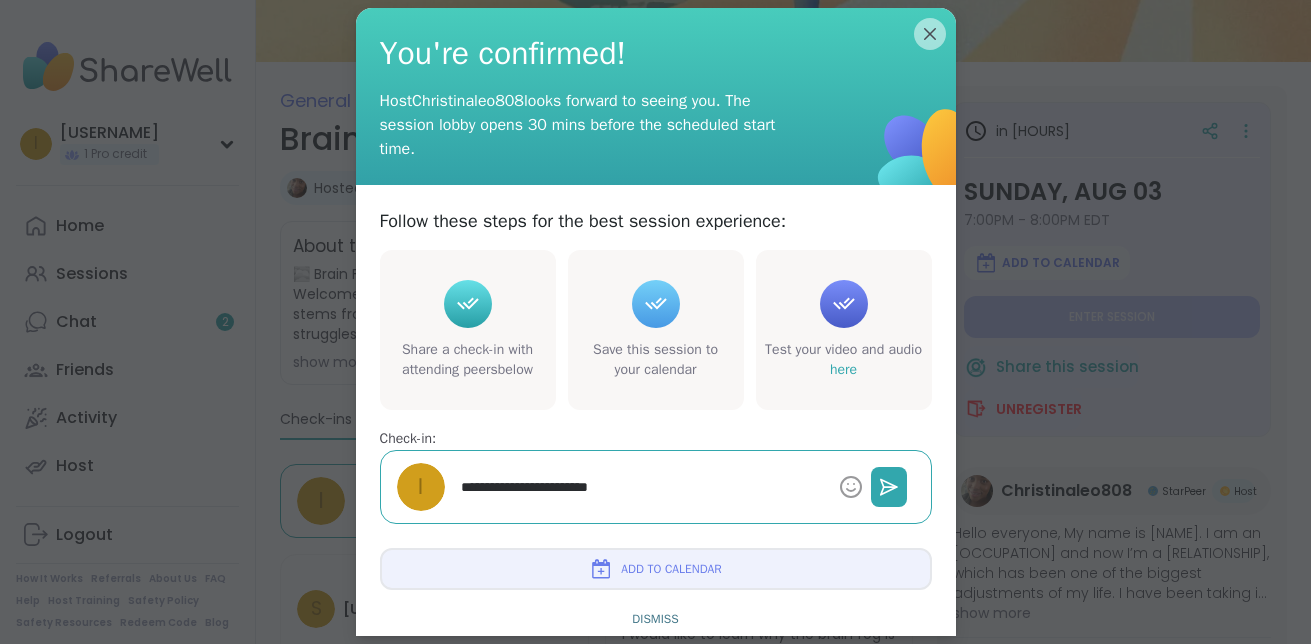 type on "*" 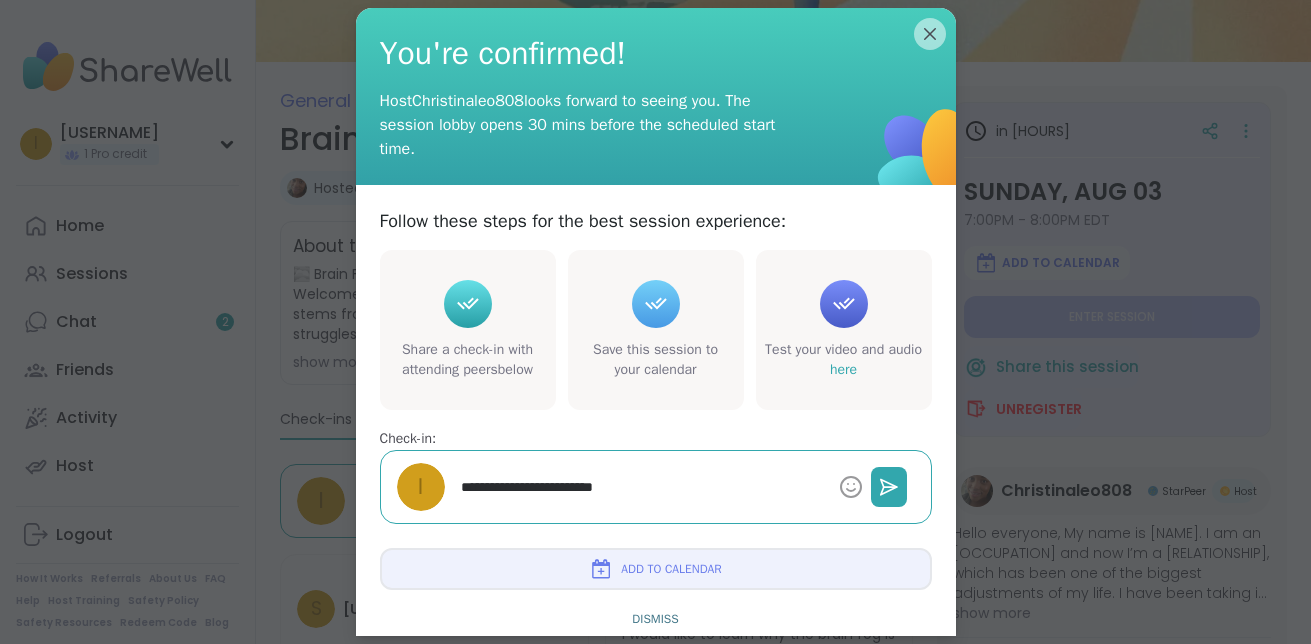 type on "*" 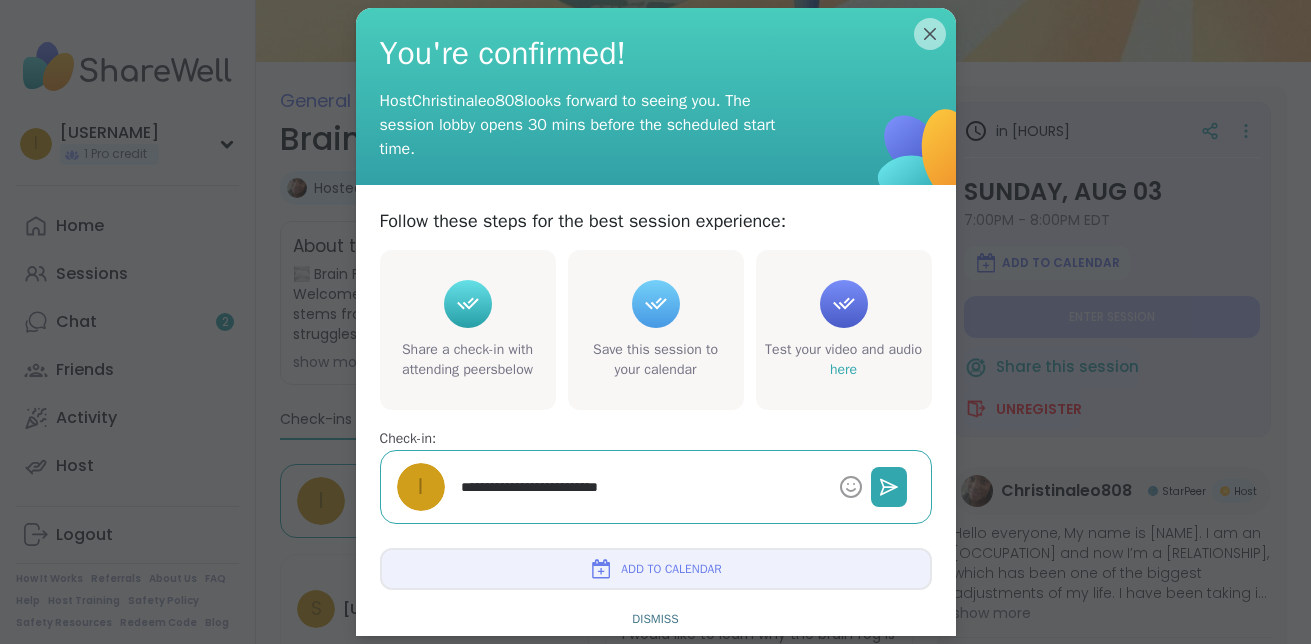 type on "*" 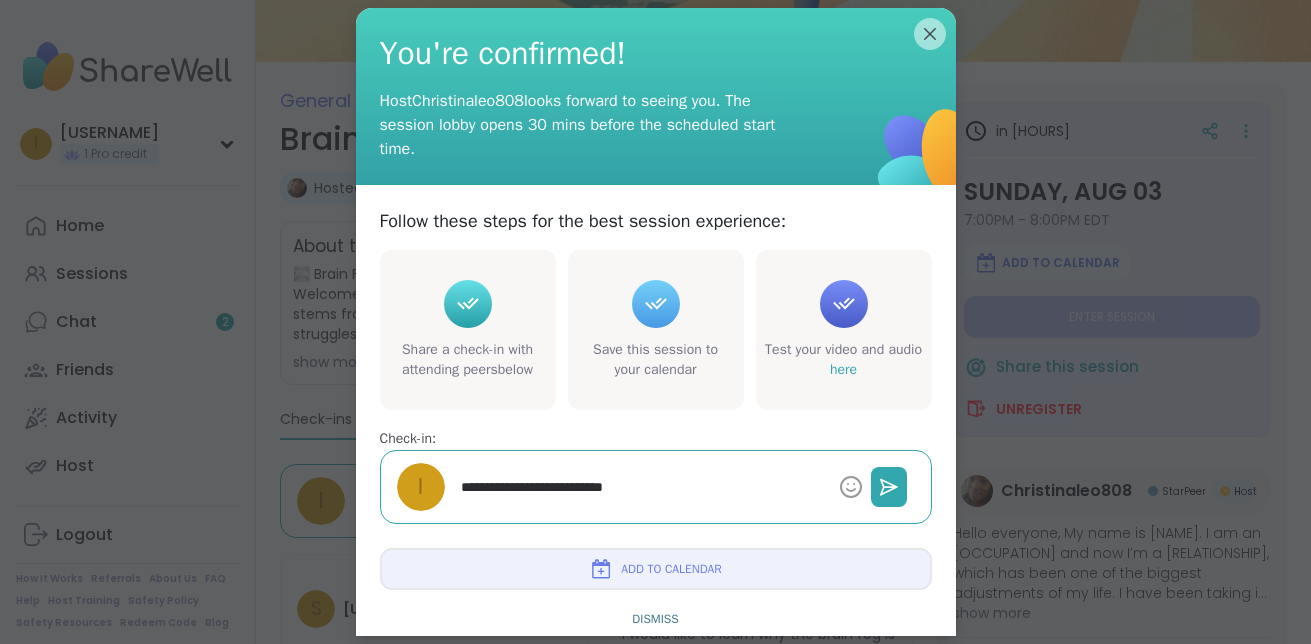 type on "*" 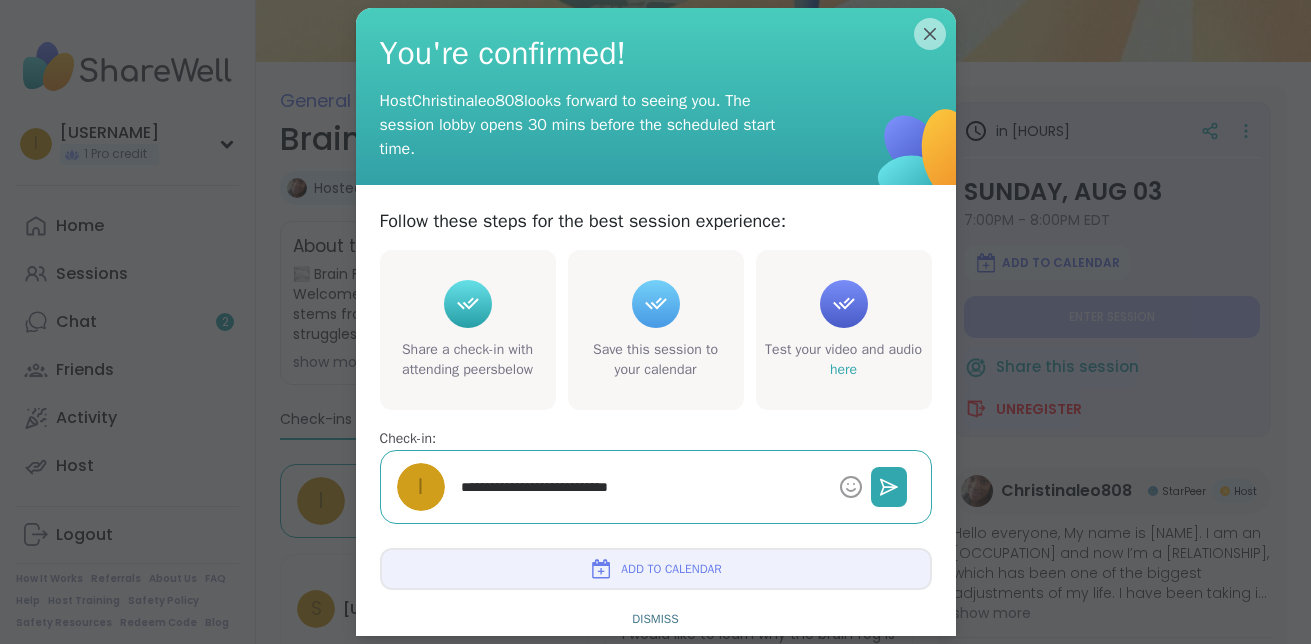 type on "*" 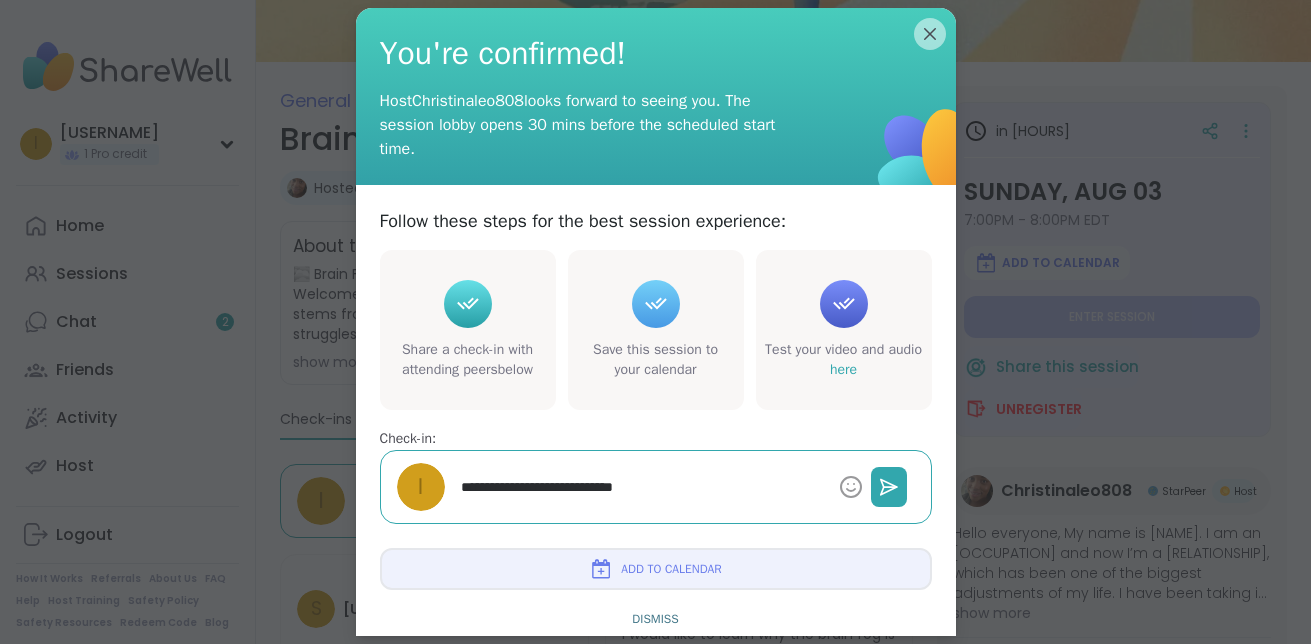 type on "*" 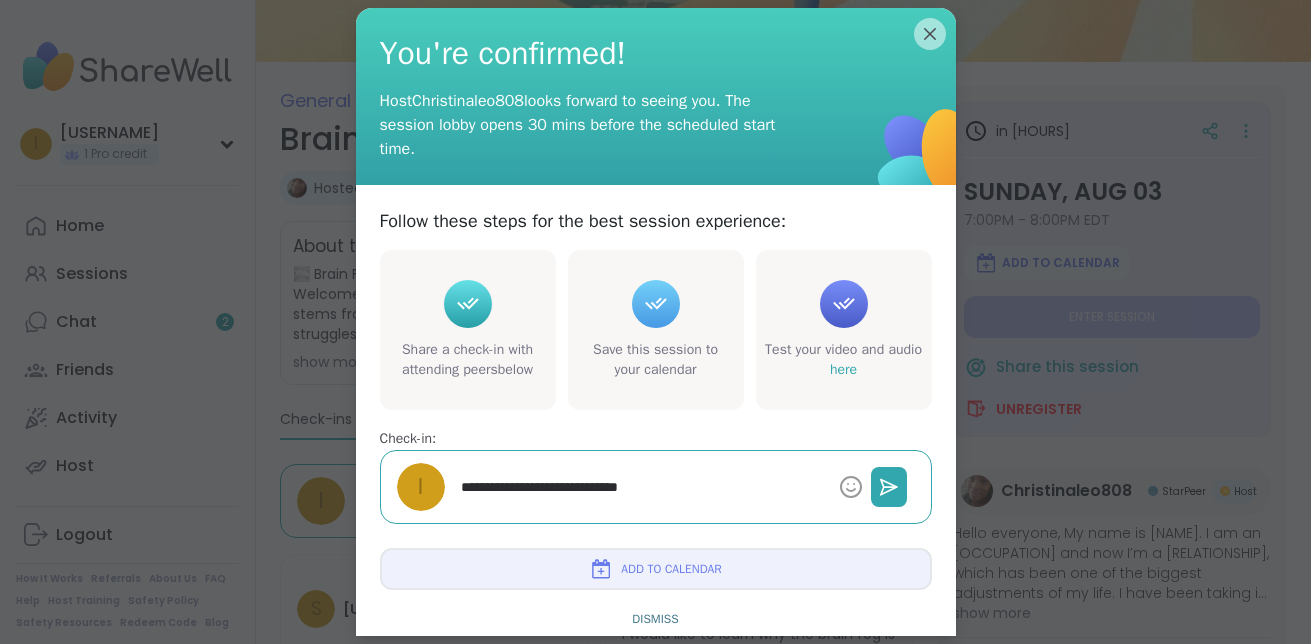 type on "*" 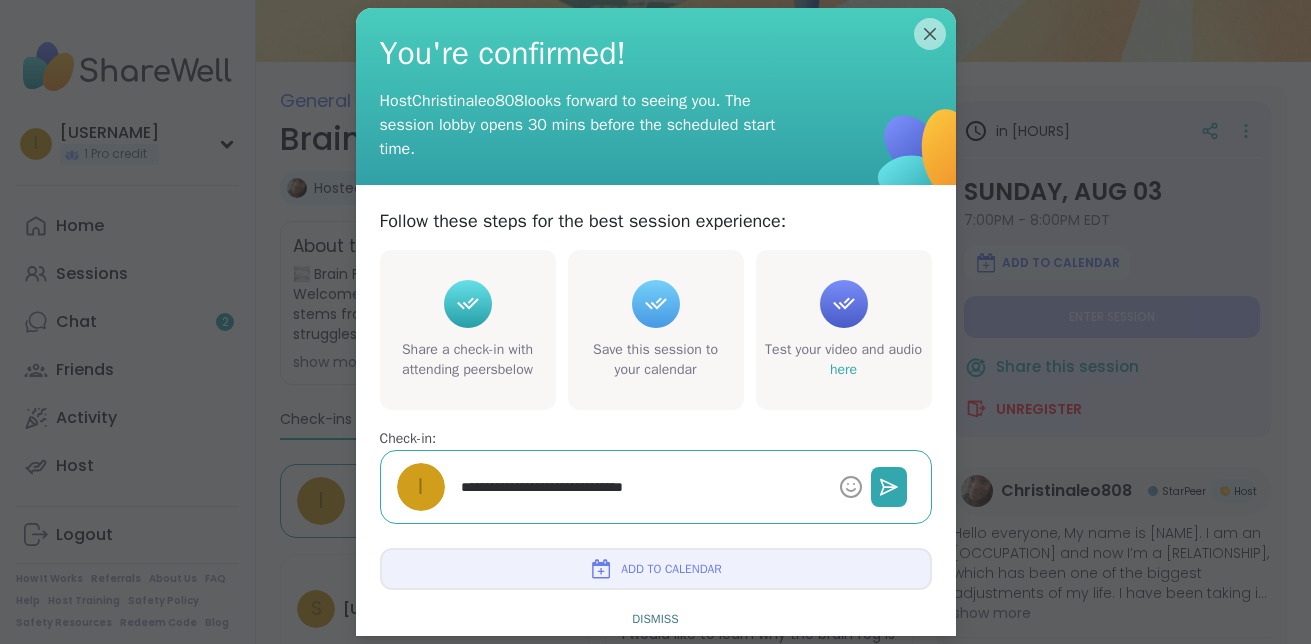 type on "*" 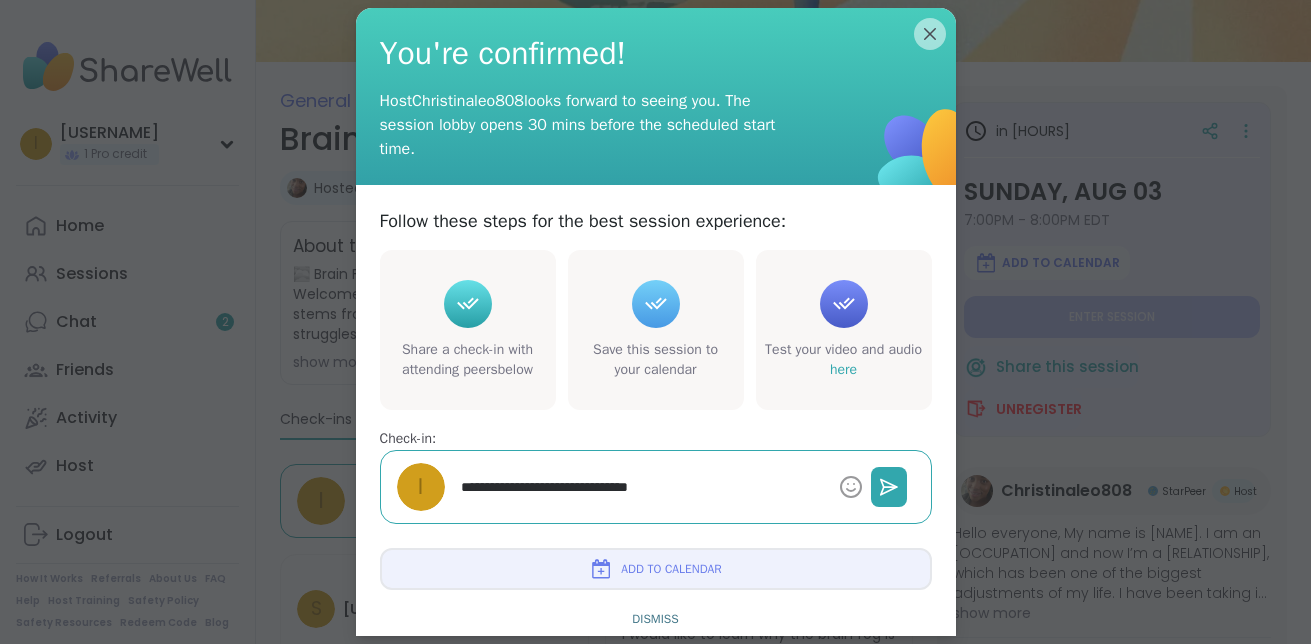 type on "*" 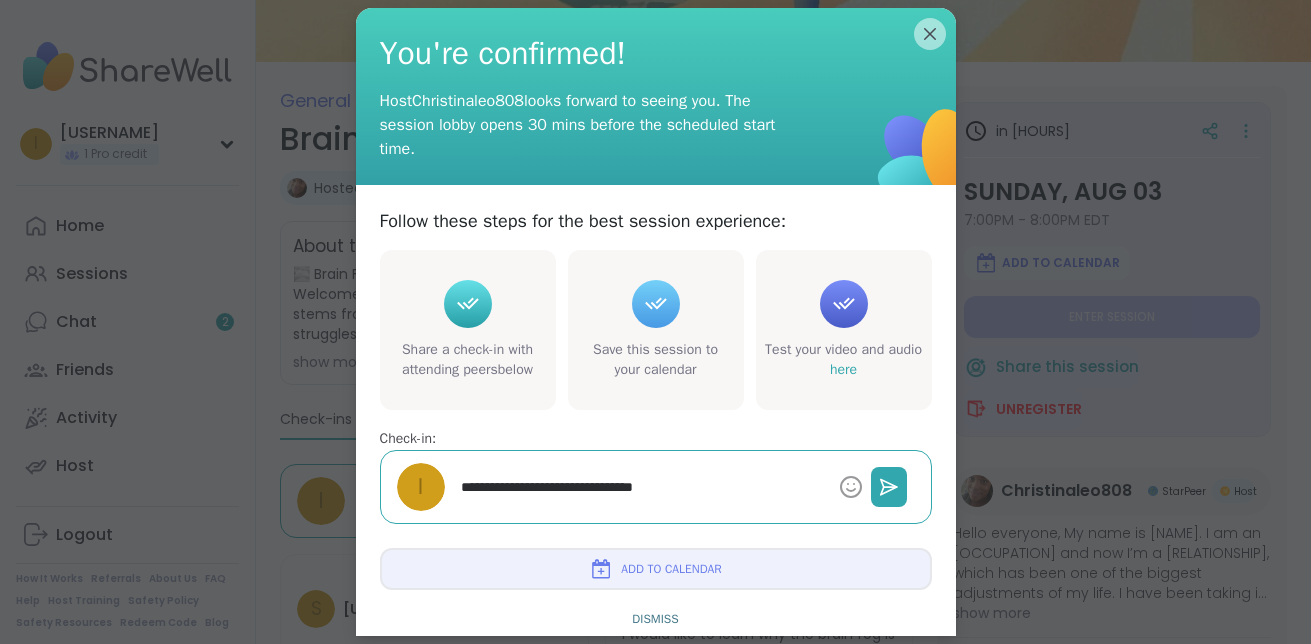 type on "*" 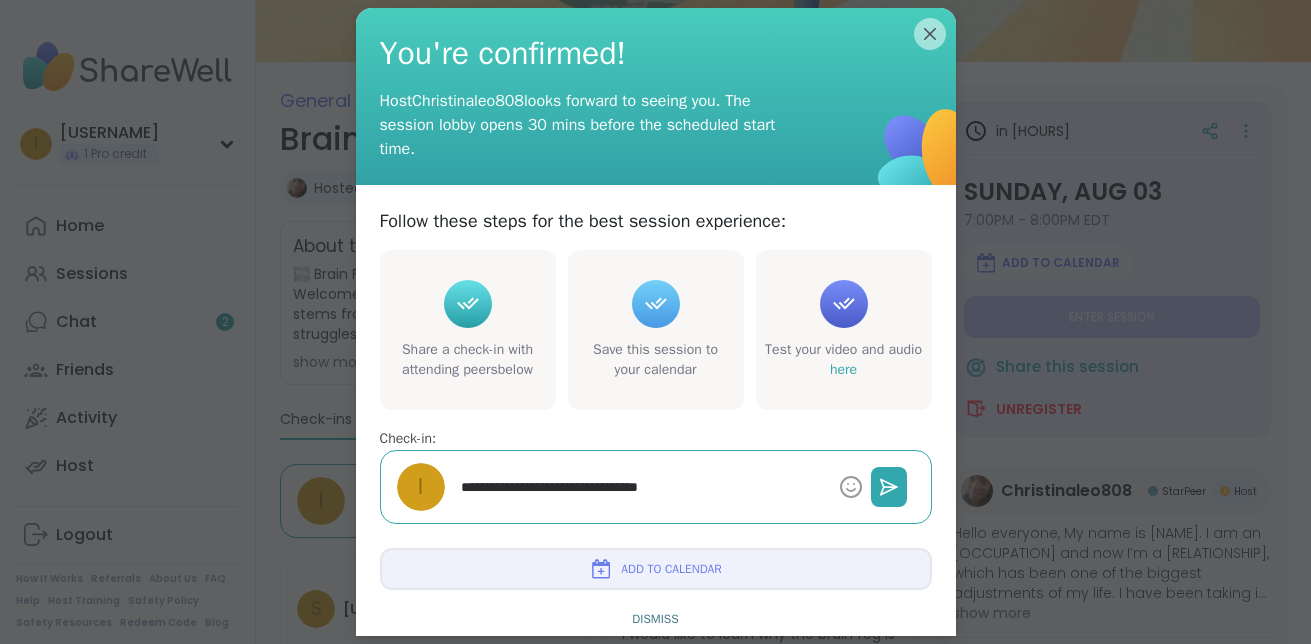 type on "*" 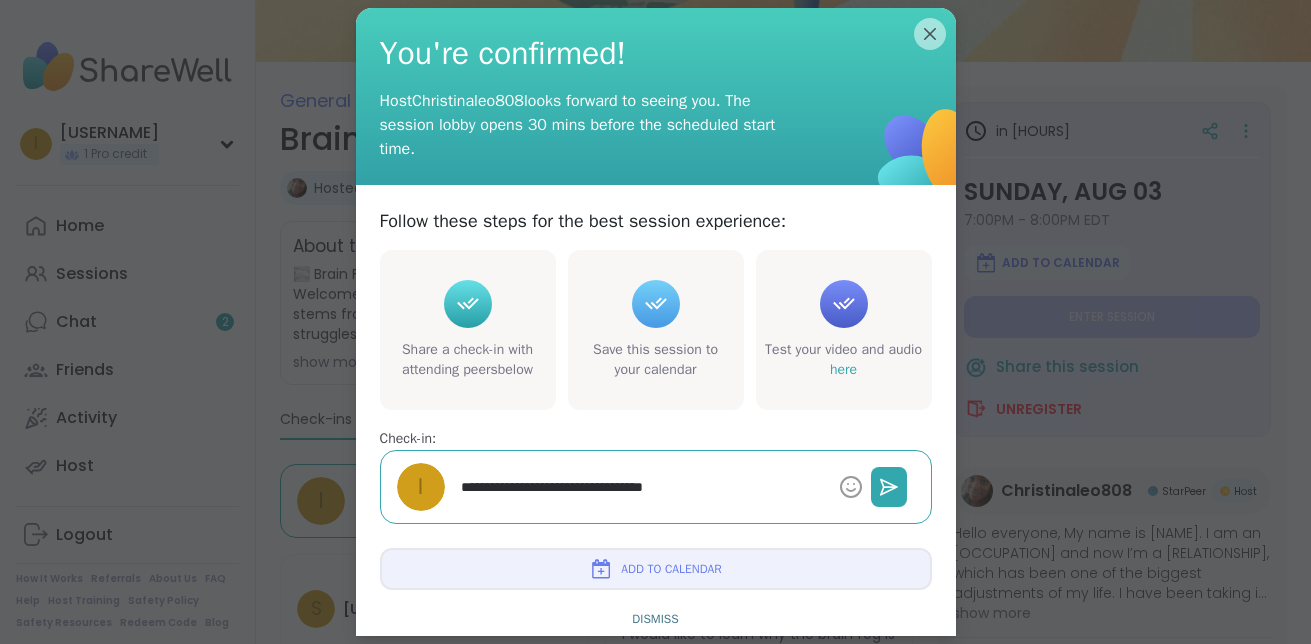 type on "*" 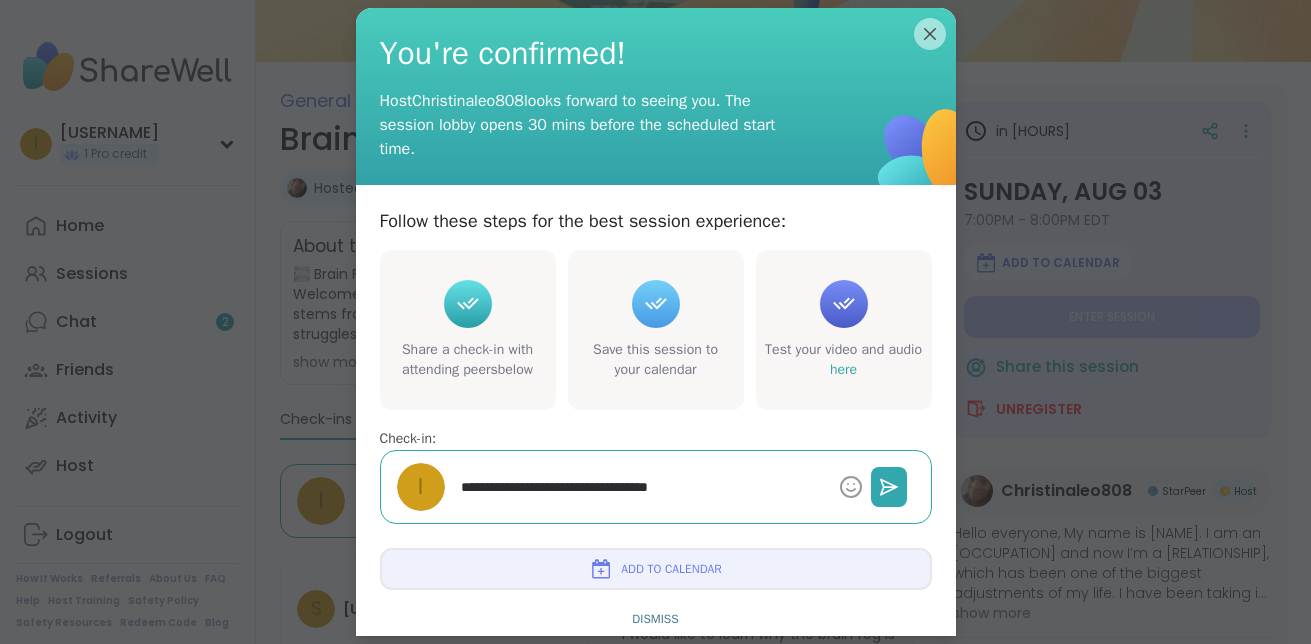 type on "*" 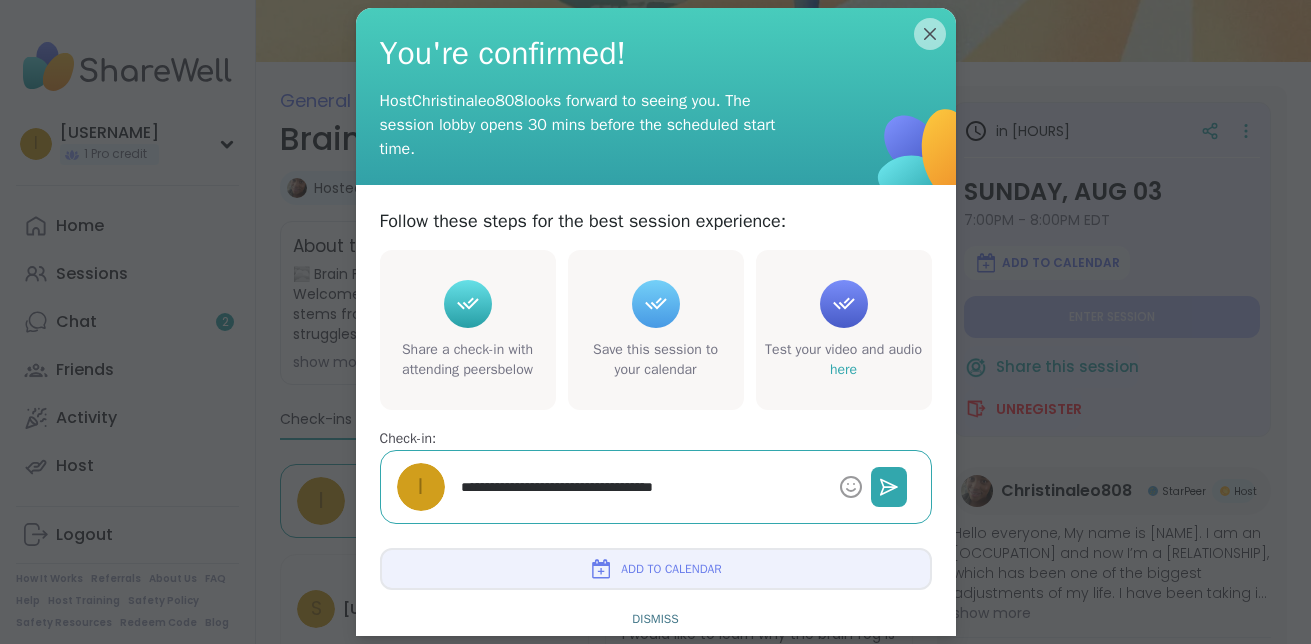 type on "*" 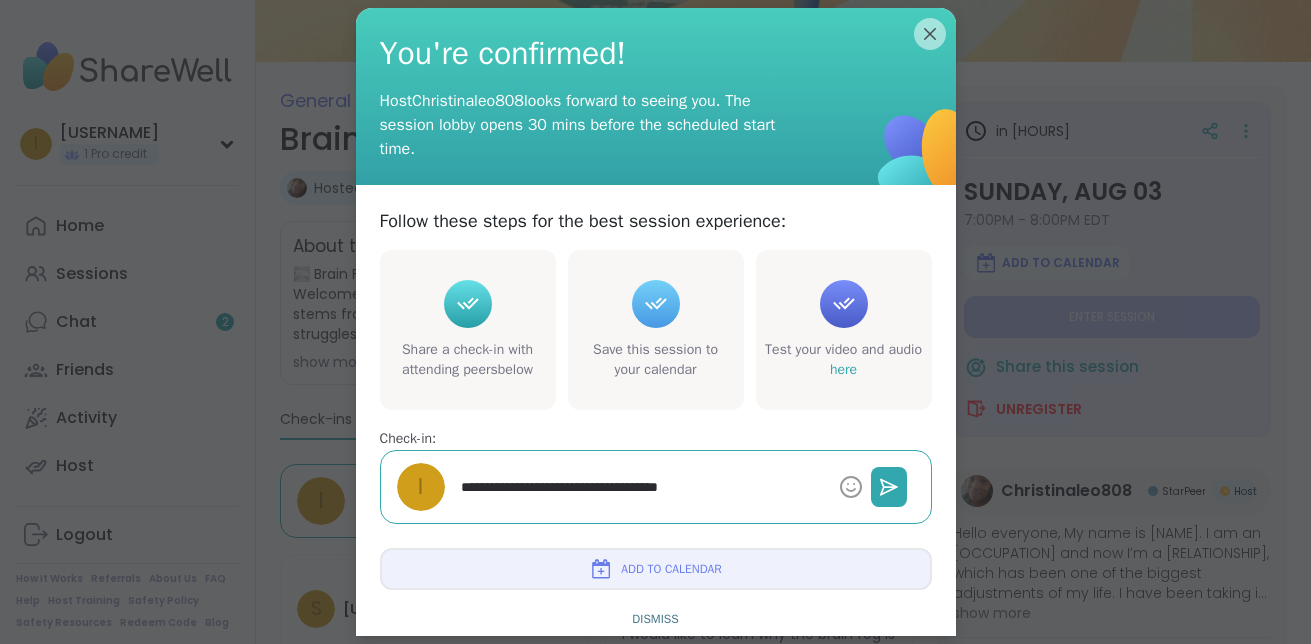 type on "*" 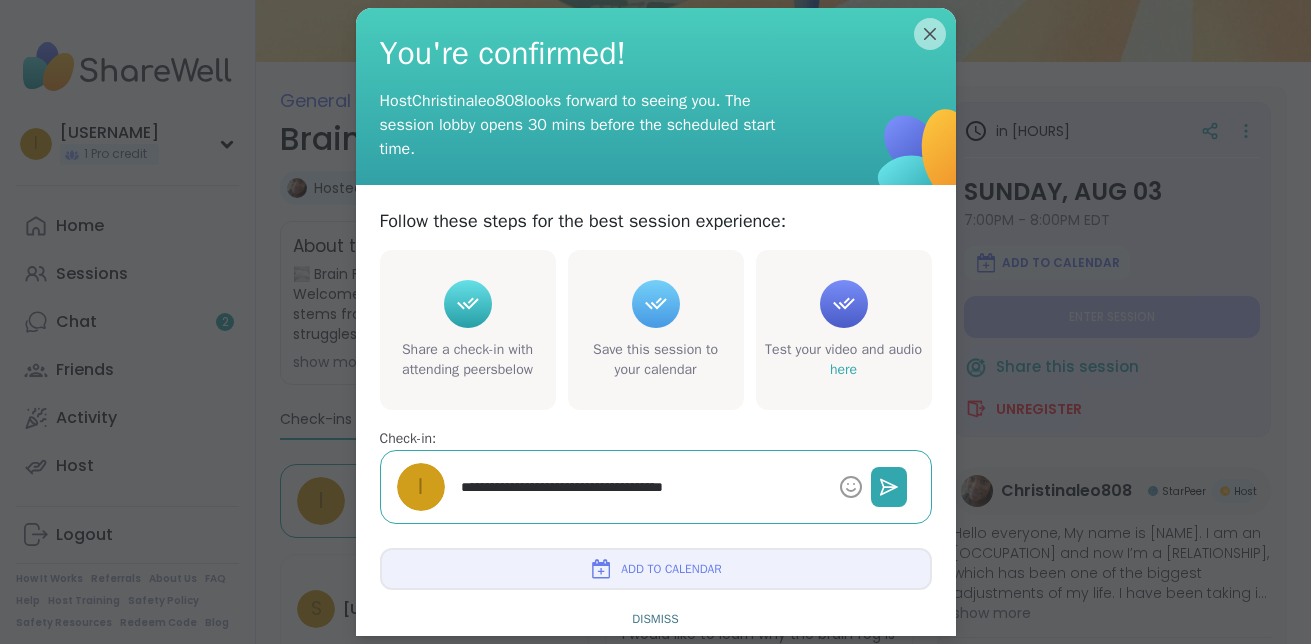 type on "*" 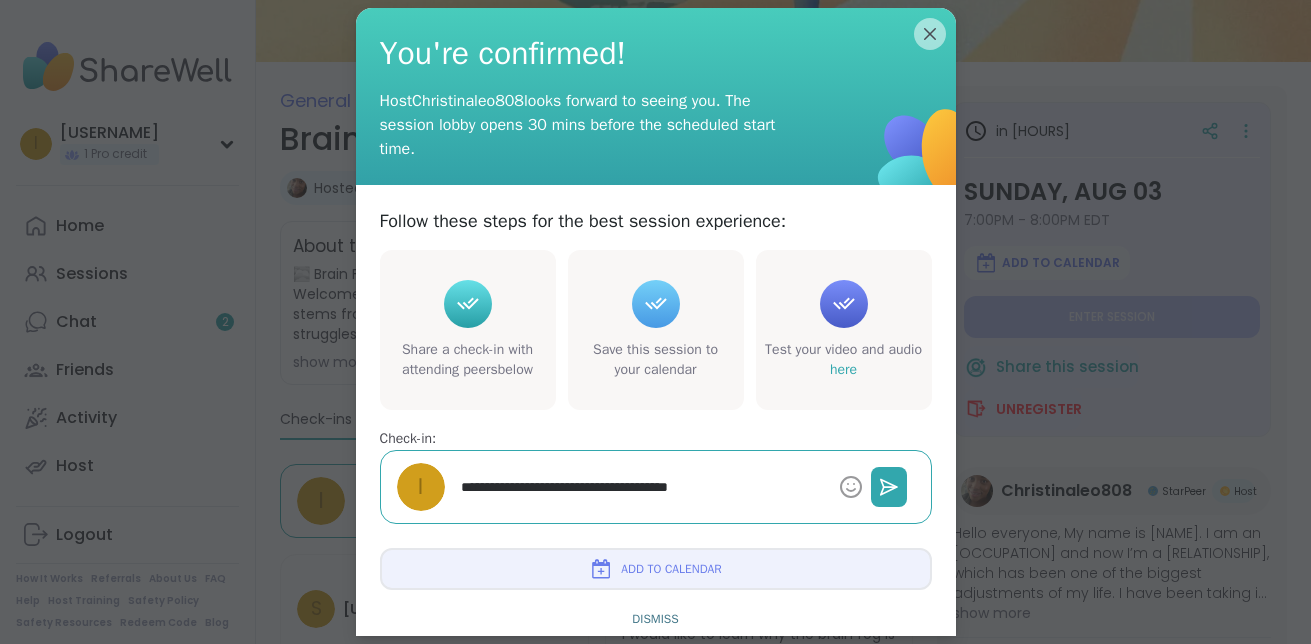 type on "*" 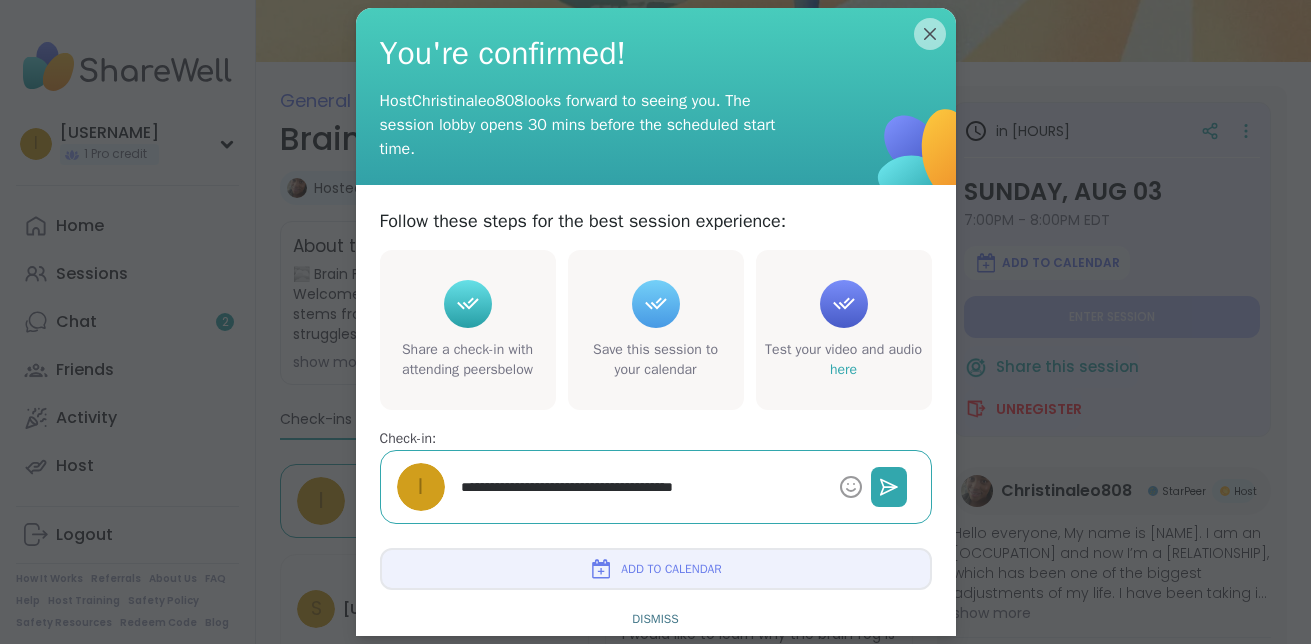 type on "*" 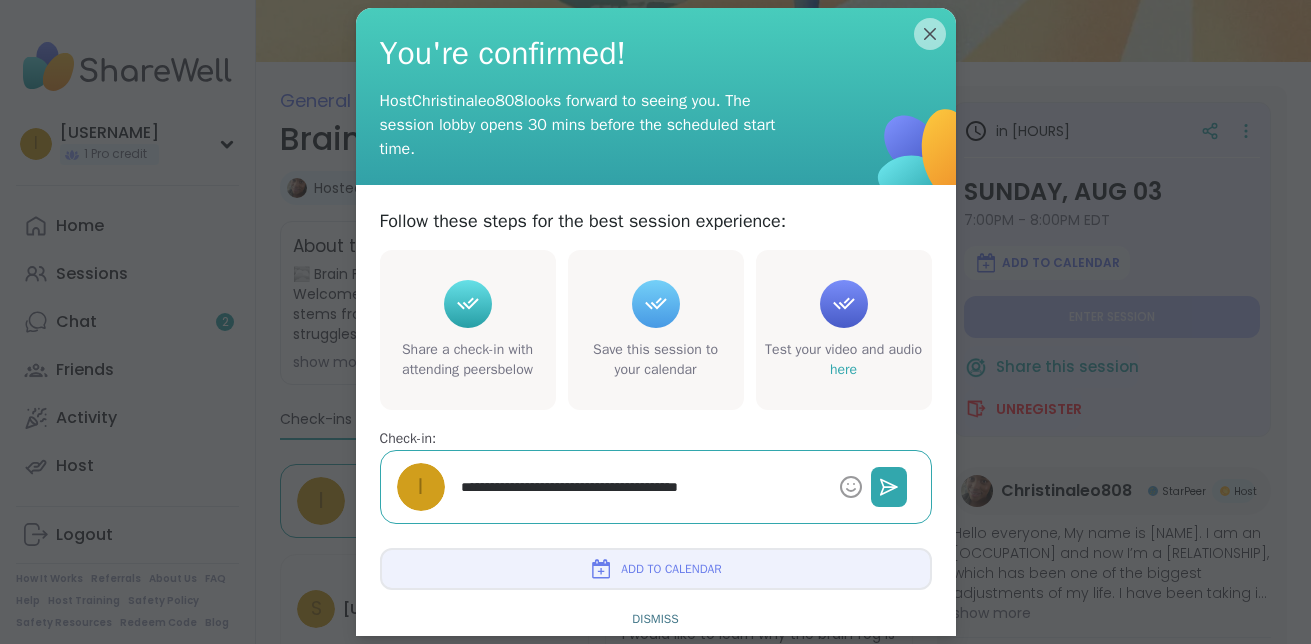 type on "*" 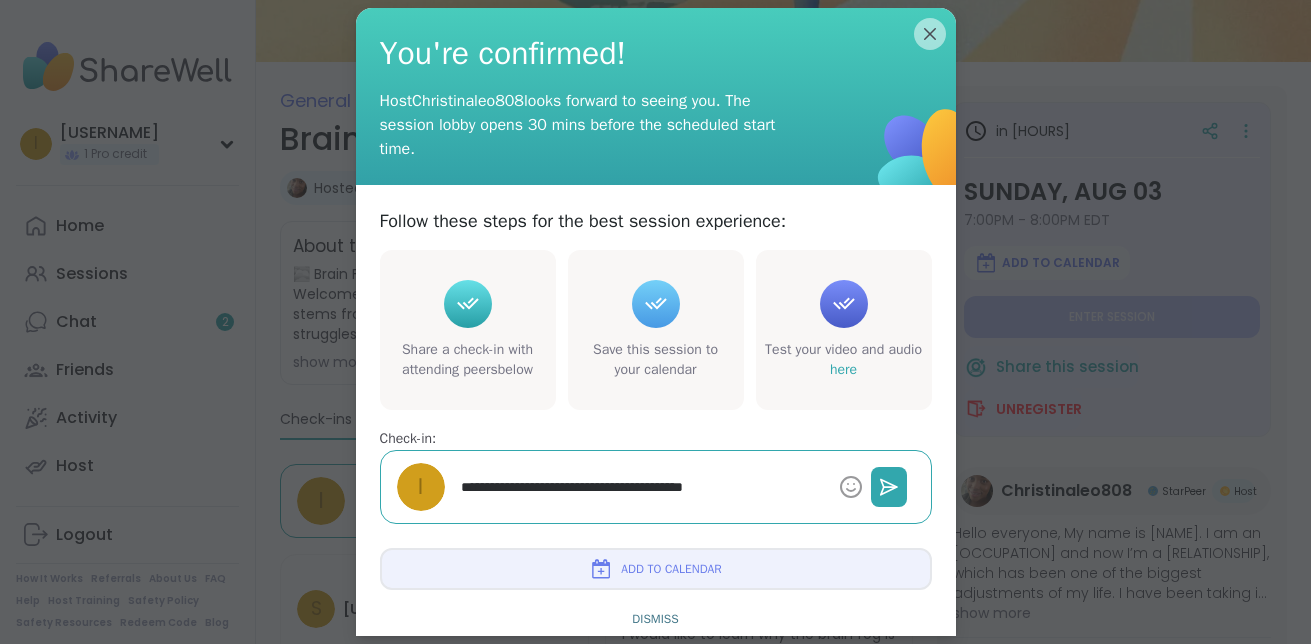 type on "*" 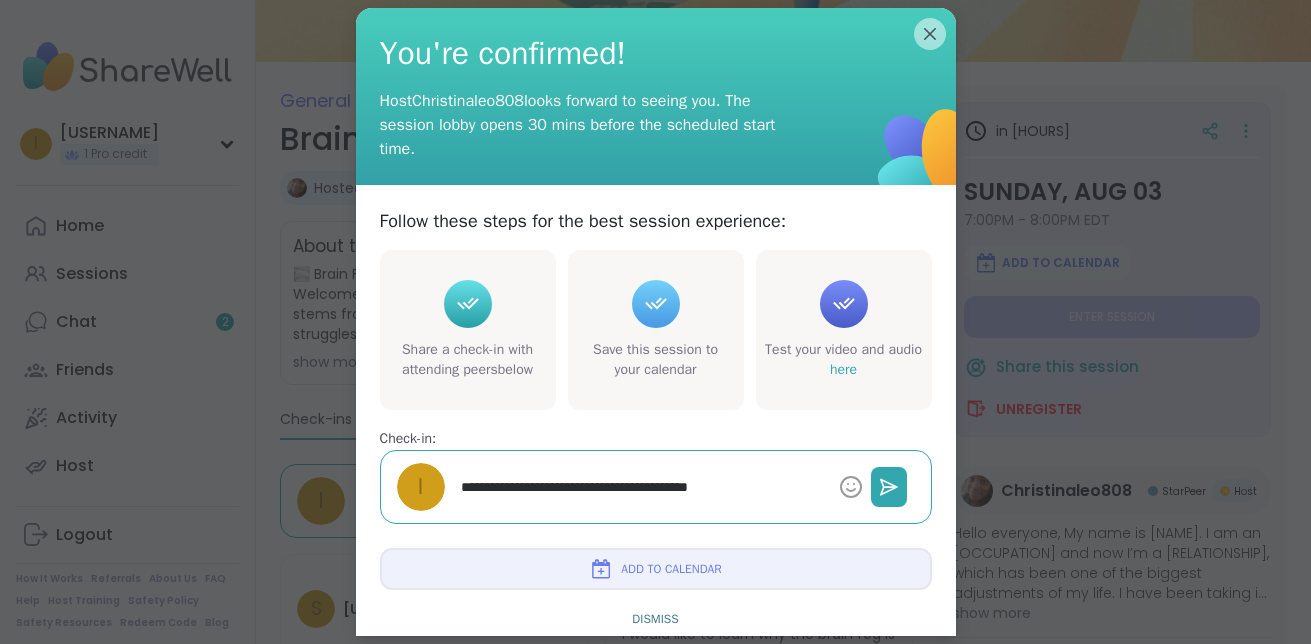 type on "*" 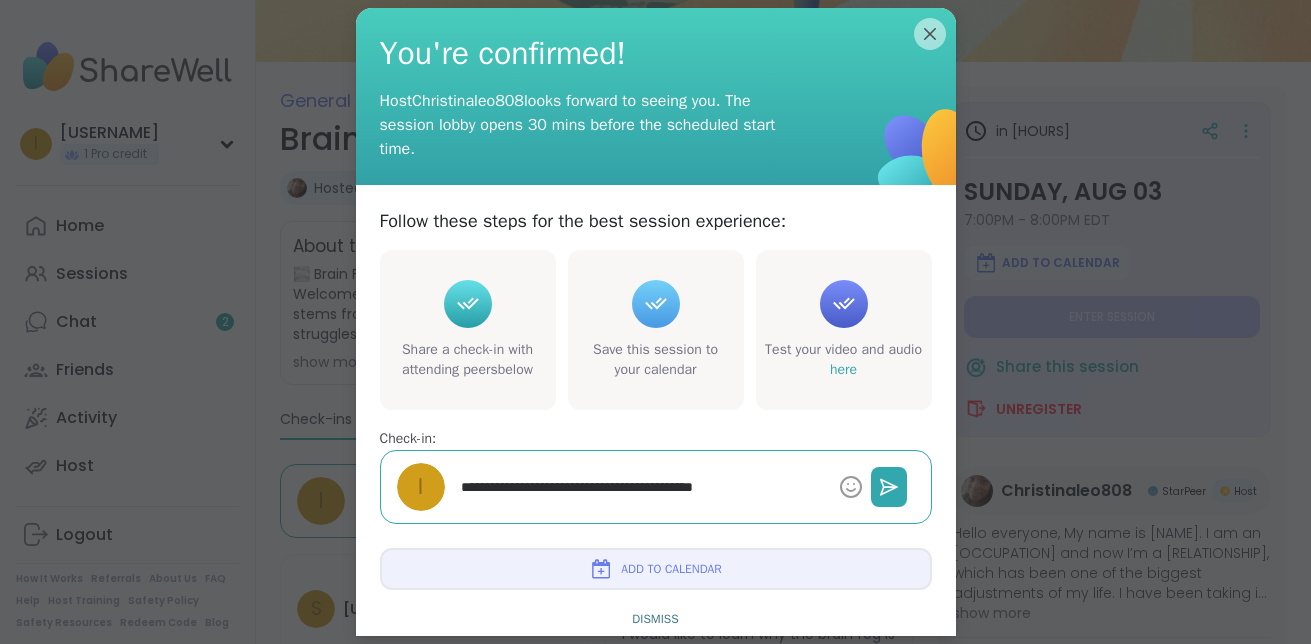 type on "*" 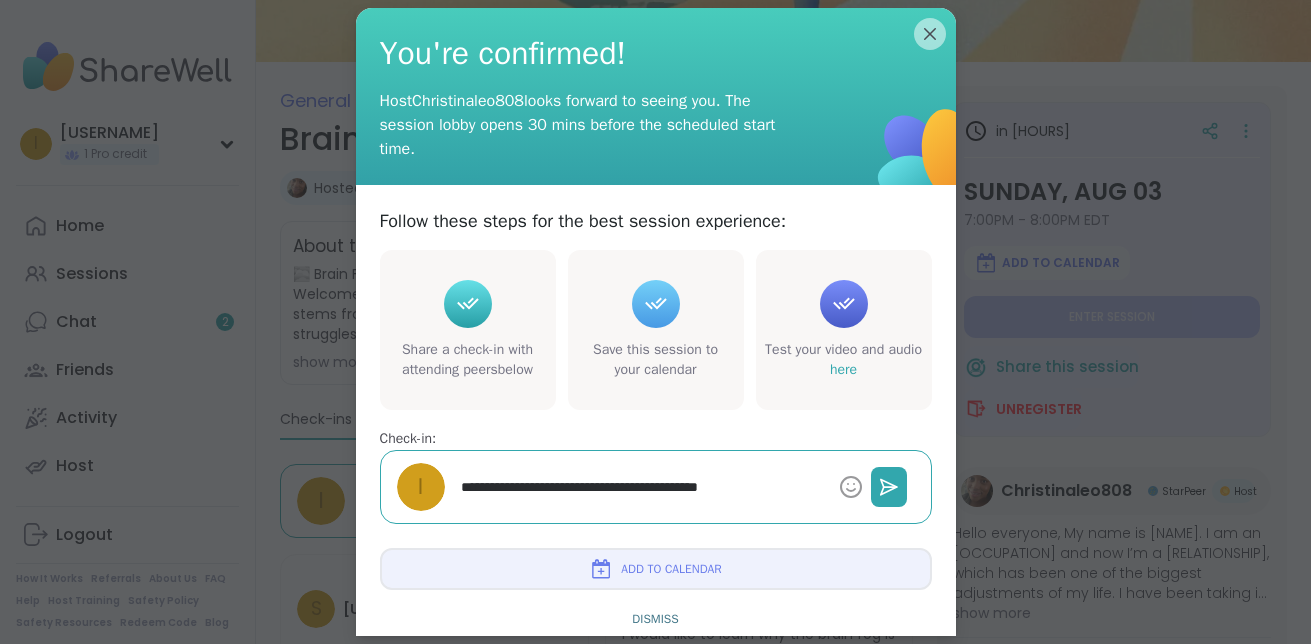 type on "*" 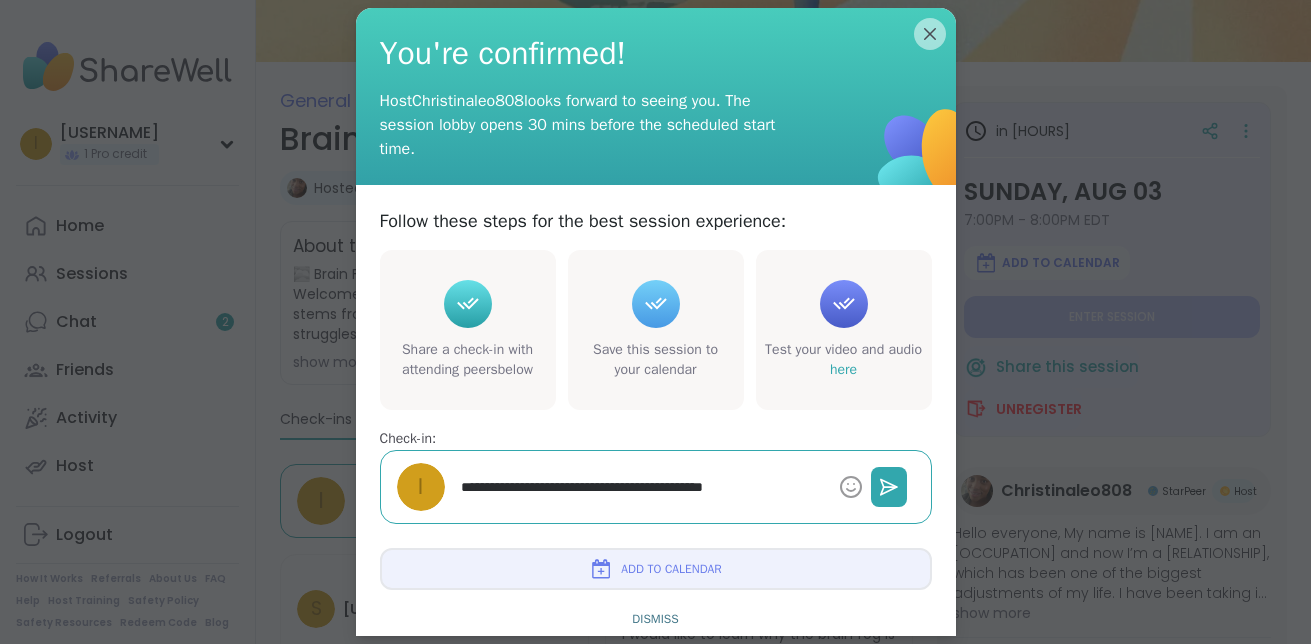 type on "*" 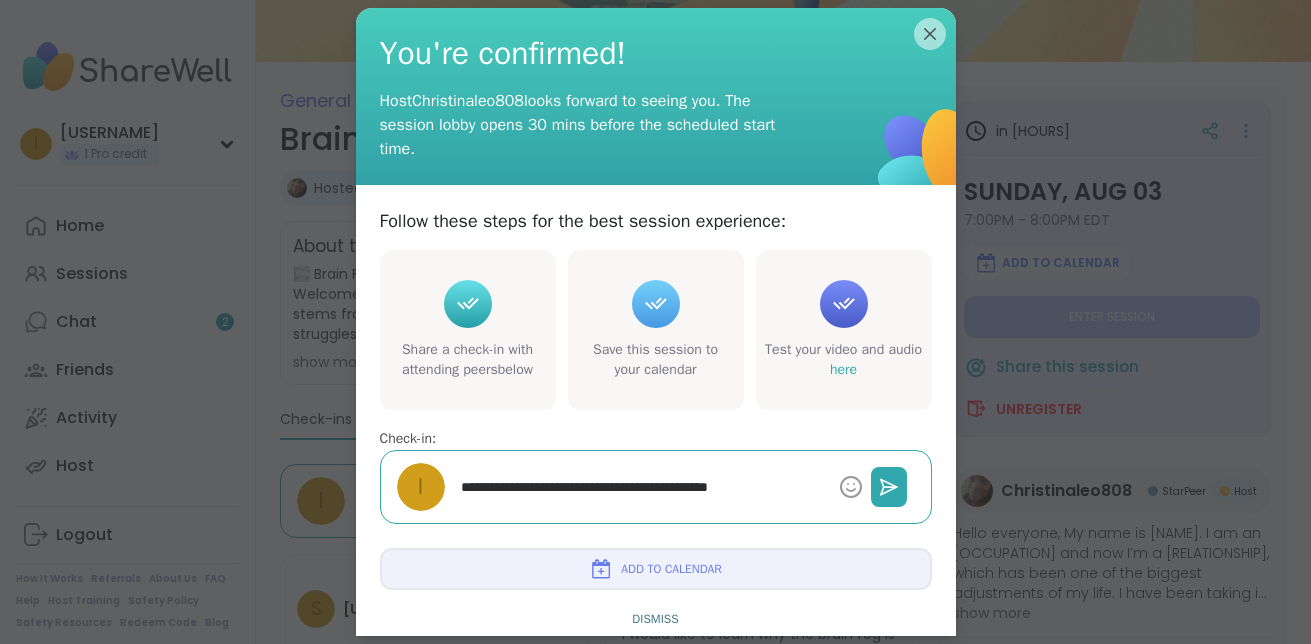 type on "*" 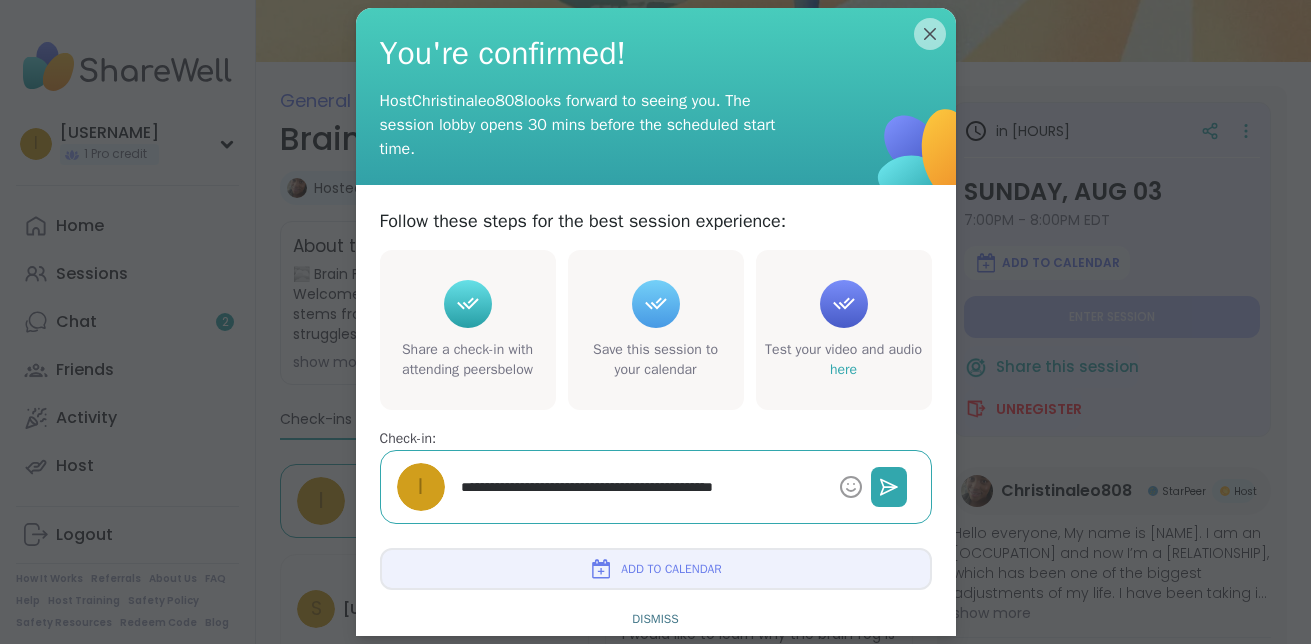 type on "*" 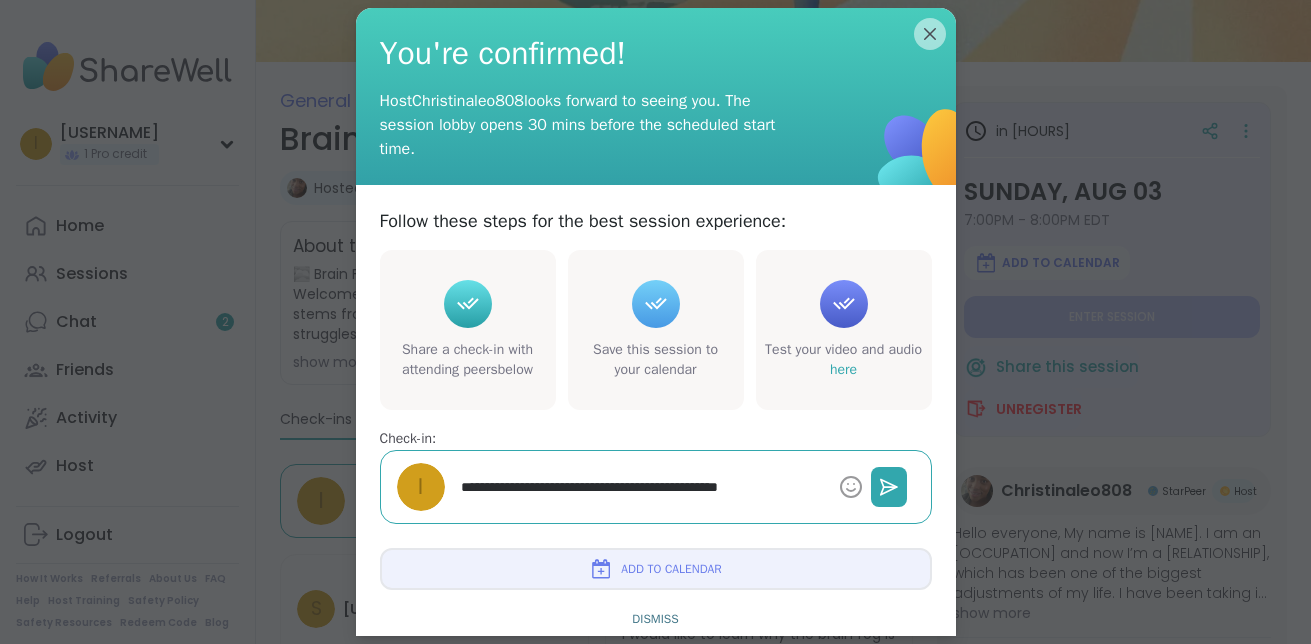 type on "*" 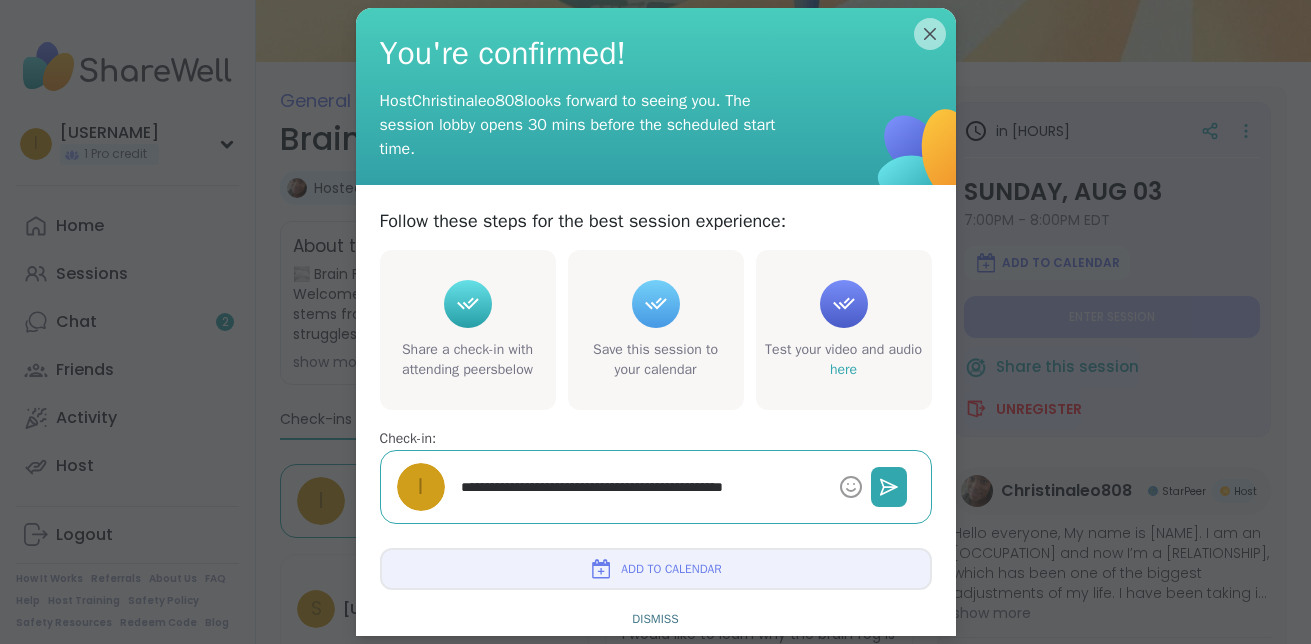type on "*" 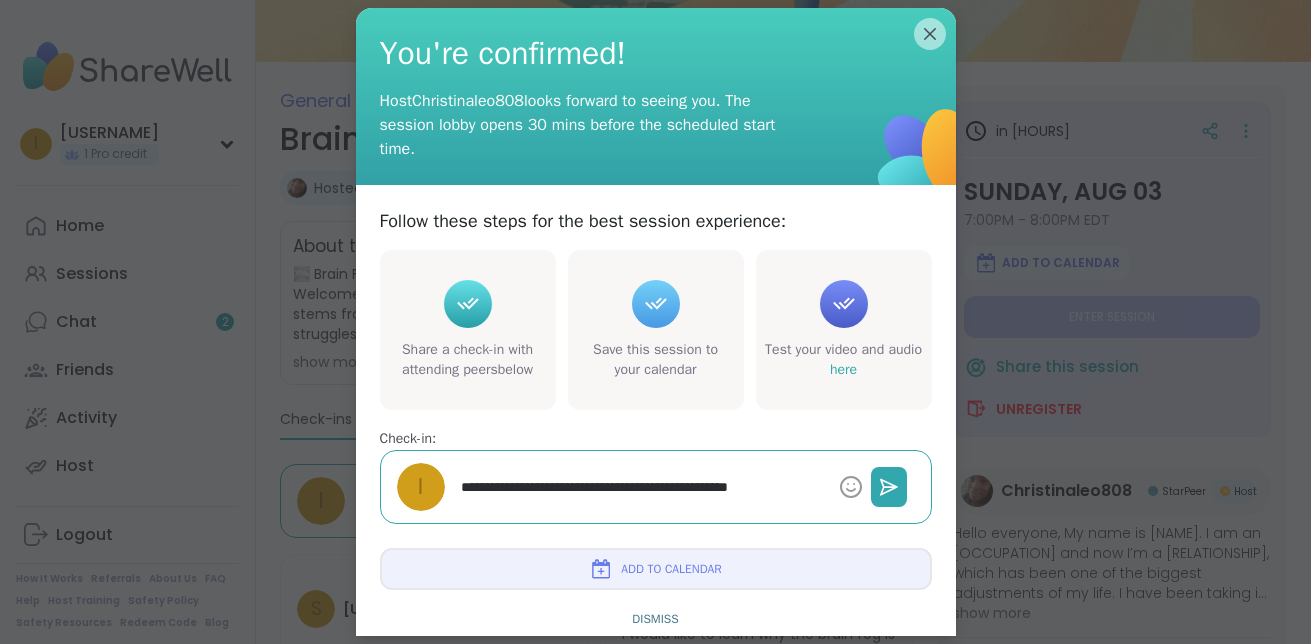 type on "*" 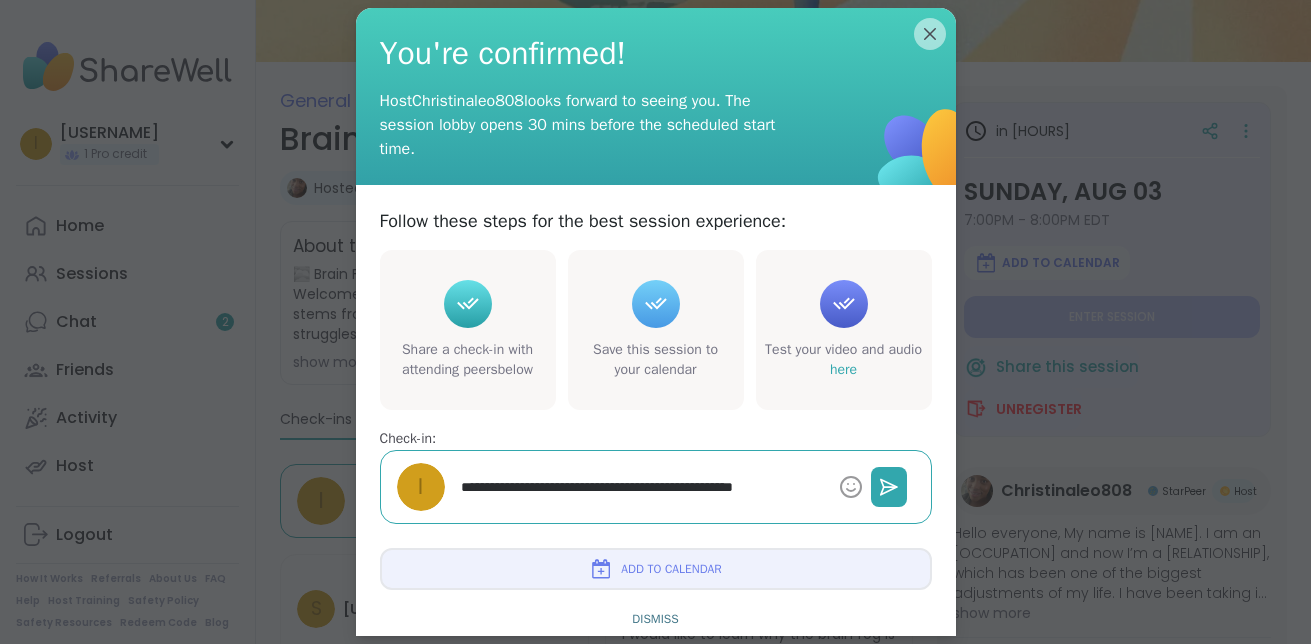 type 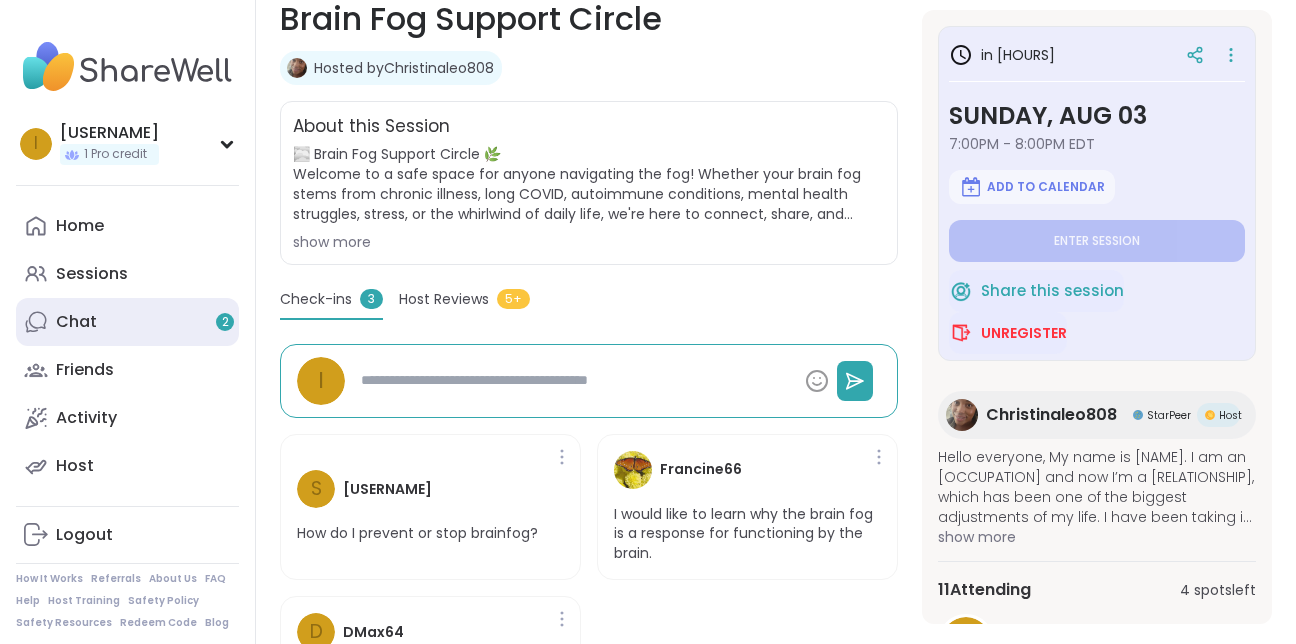scroll, scrollTop: 360, scrollLeft: 0, axis: vertical 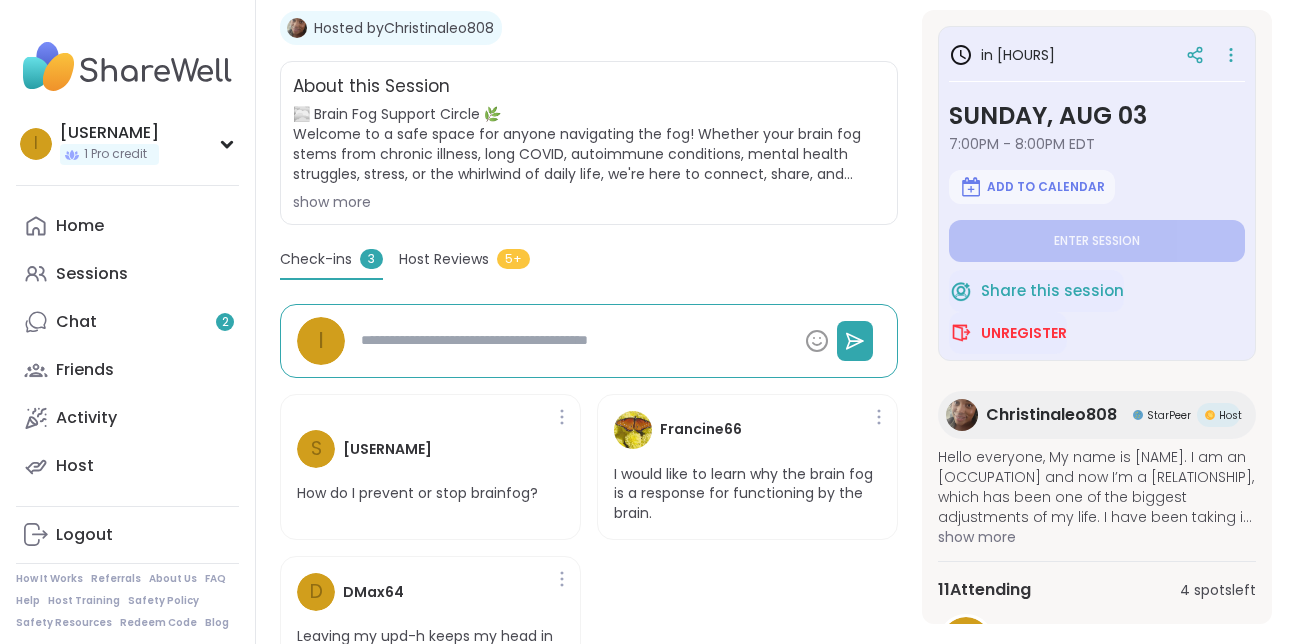 click at bounding box center [575, 340] 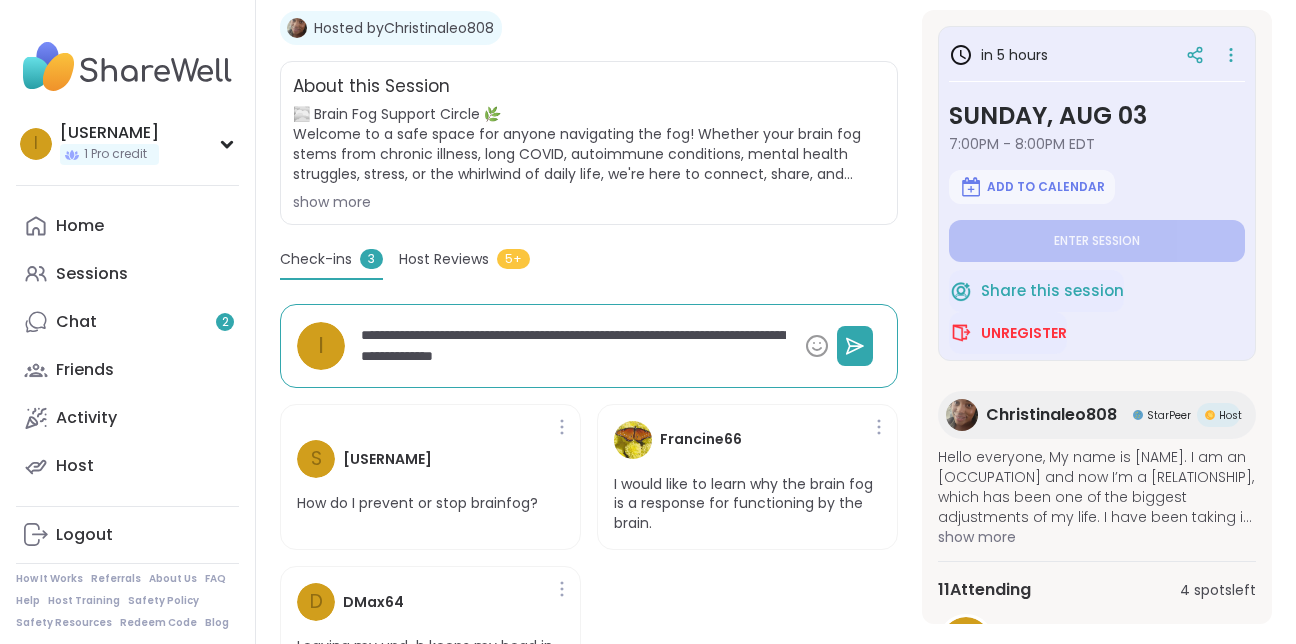 click on "**********" at bounding box center (569, 346) 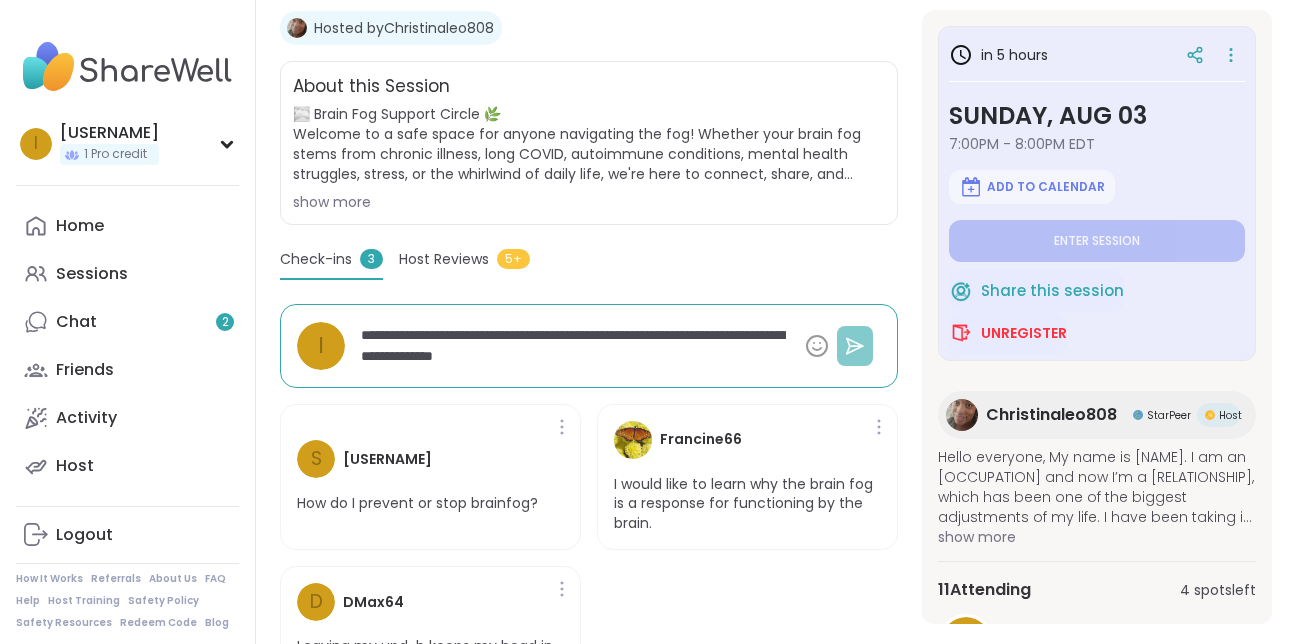 drag, startPoint x: 710, startPoint y: 361, endPoint x: 845, endPoint y: 348, distance: 135.62448 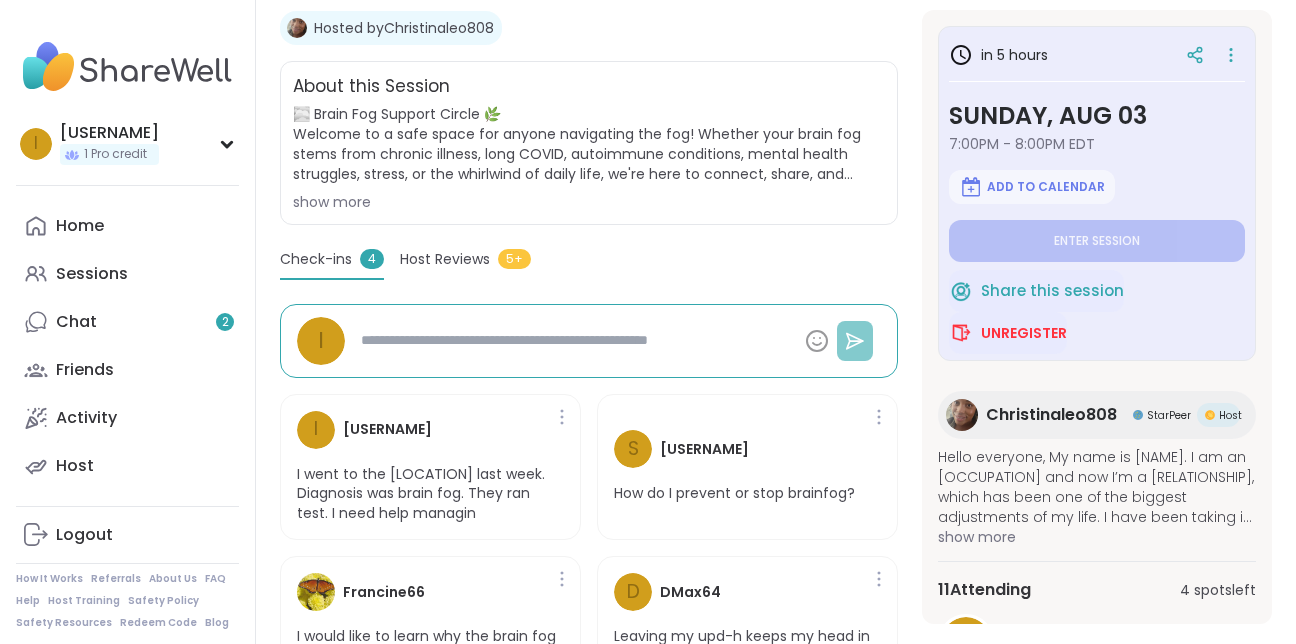 click at bounding box center (569, 340) 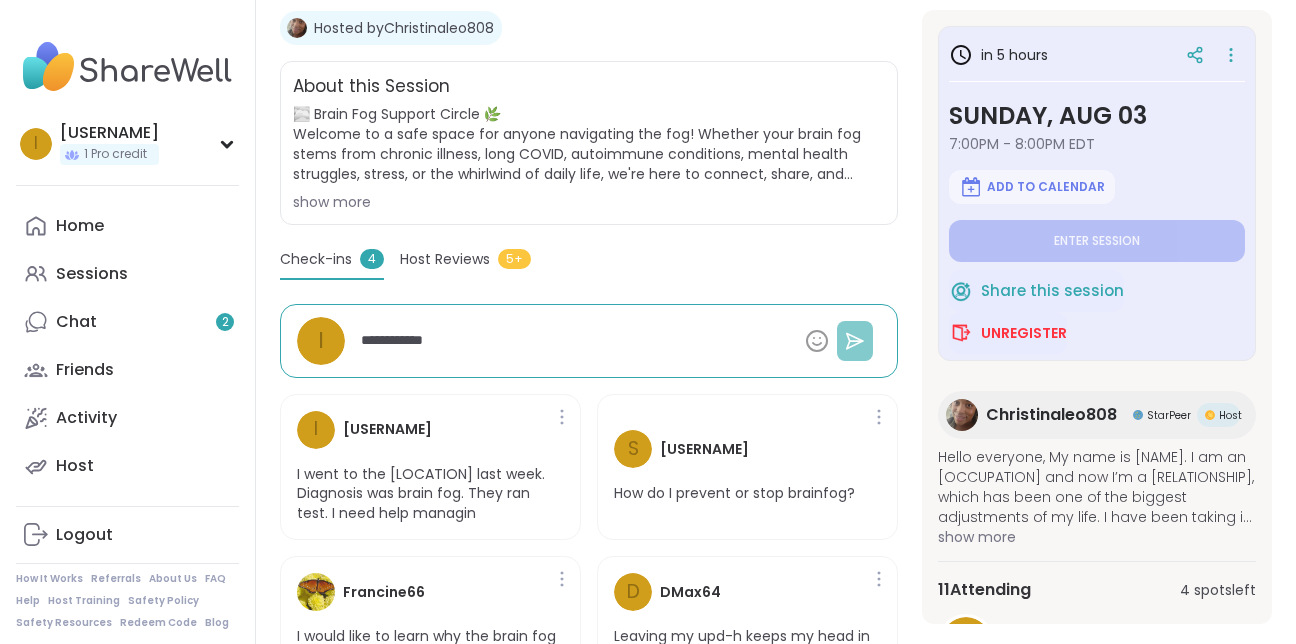 click at bounding box center (855, 341) 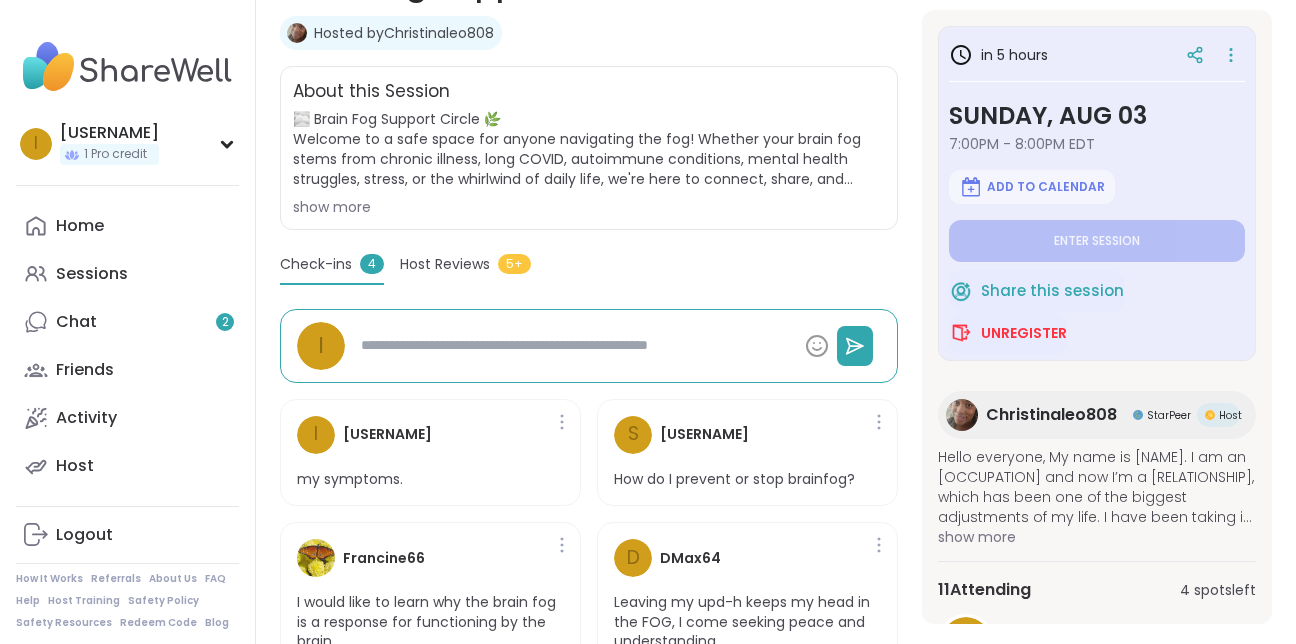 scroll, scrollTop: 356, scrollLeft: 0, axis: vertical 